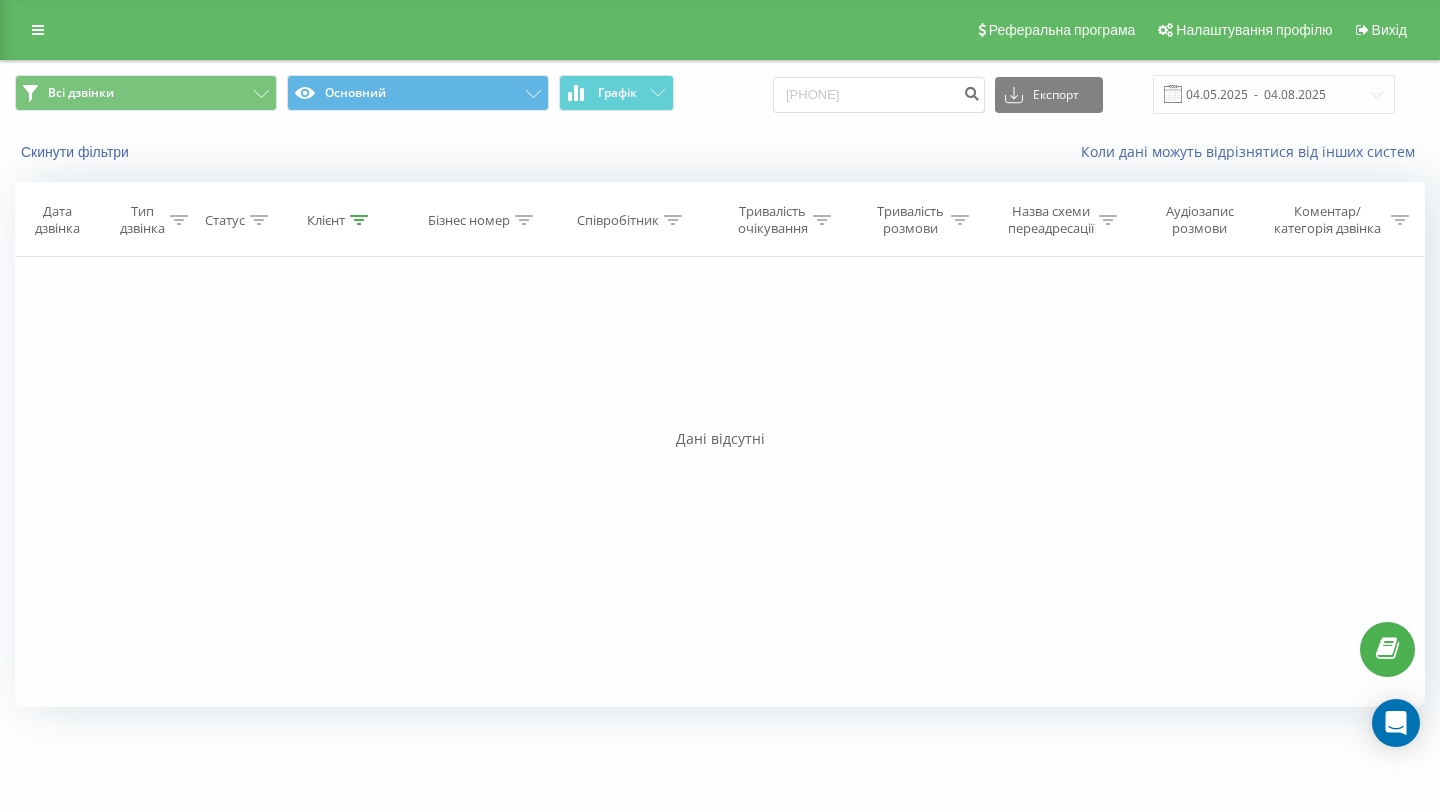 scroll, scrollTop: 0, scrollLeft: 0, axis: both 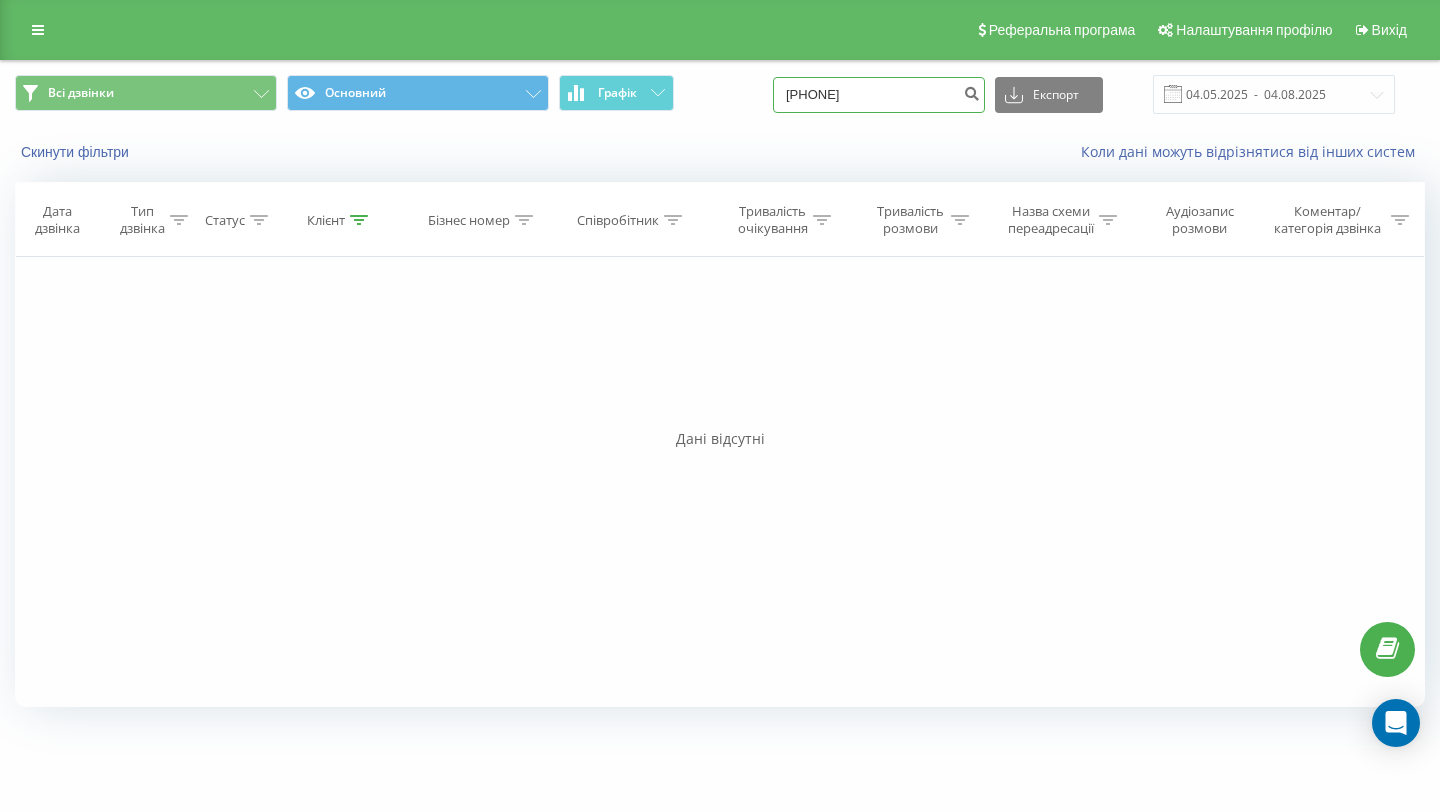 click on "0976020600" at bounding box center [879, 95] 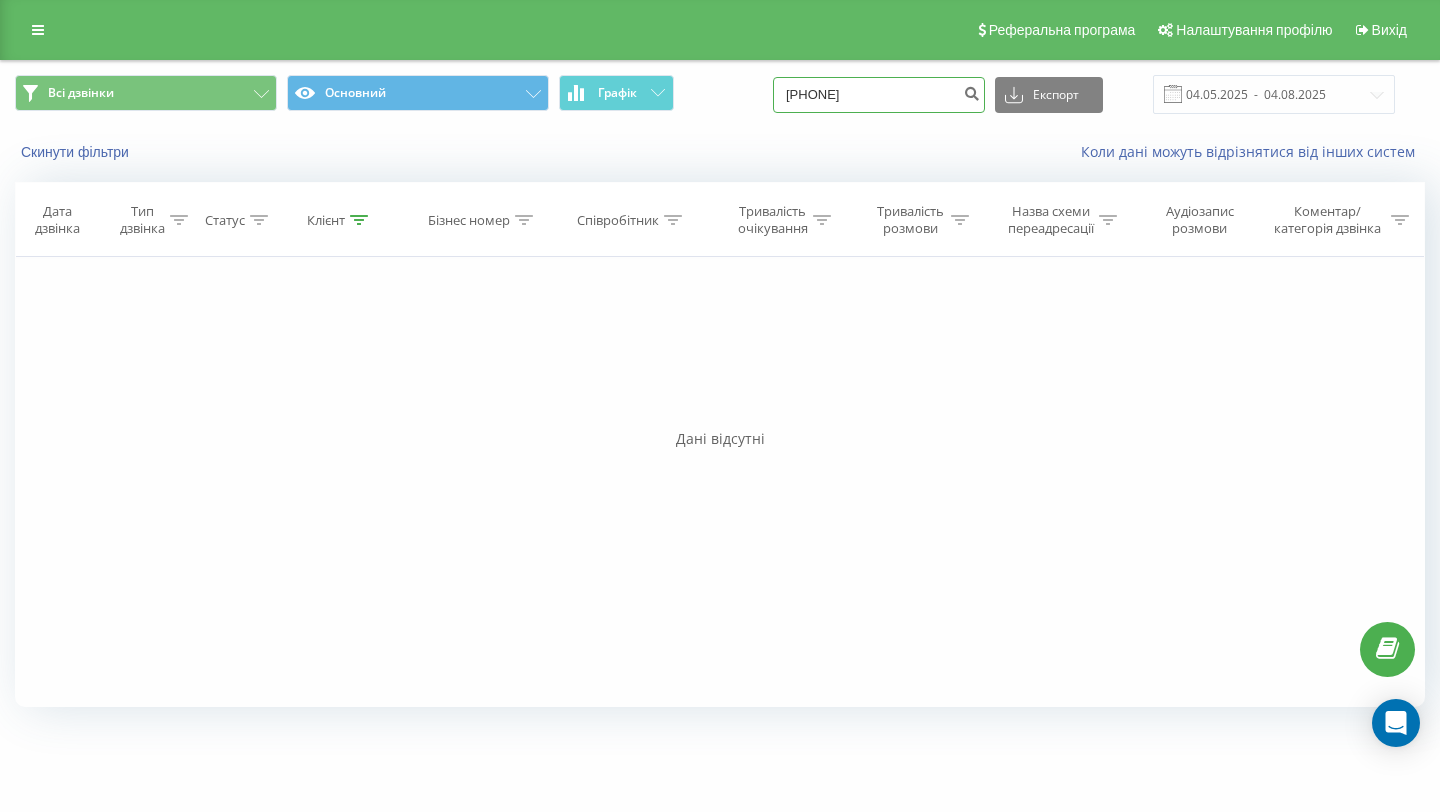 type on "[PHONE]" 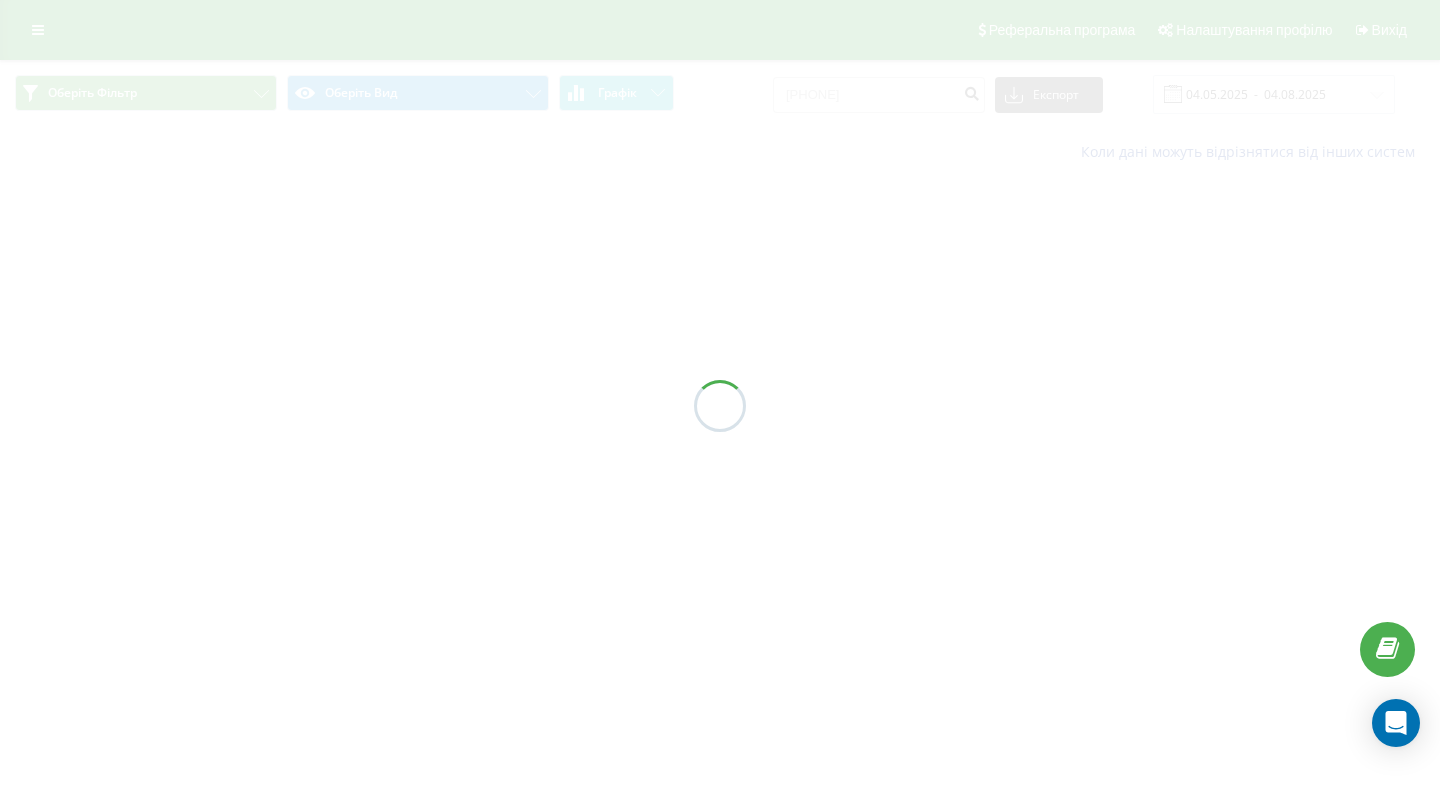 scroll, scrollTop: 0, scrollLeft: 0, axis: both 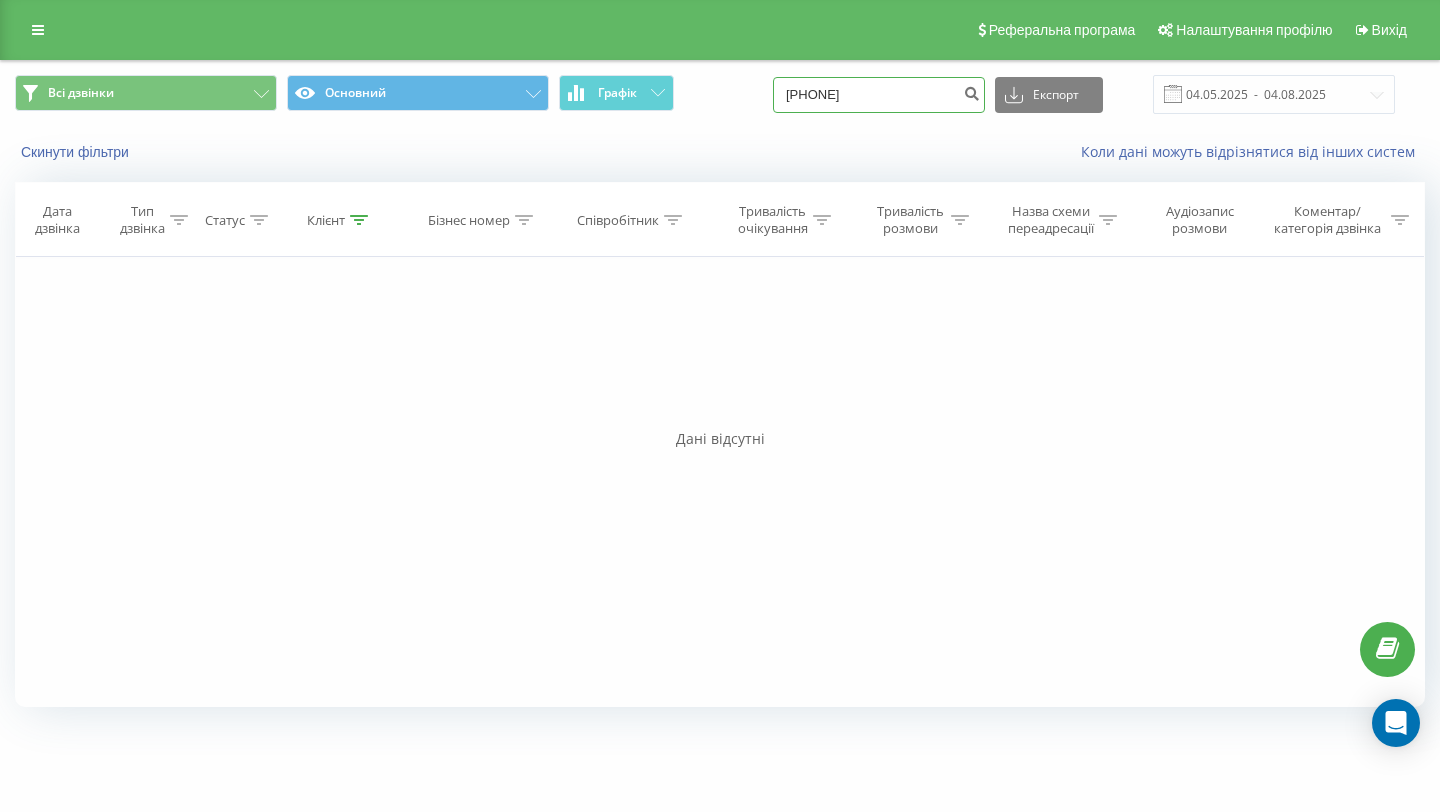click on "0987483914" at bounding box center (879, 95) 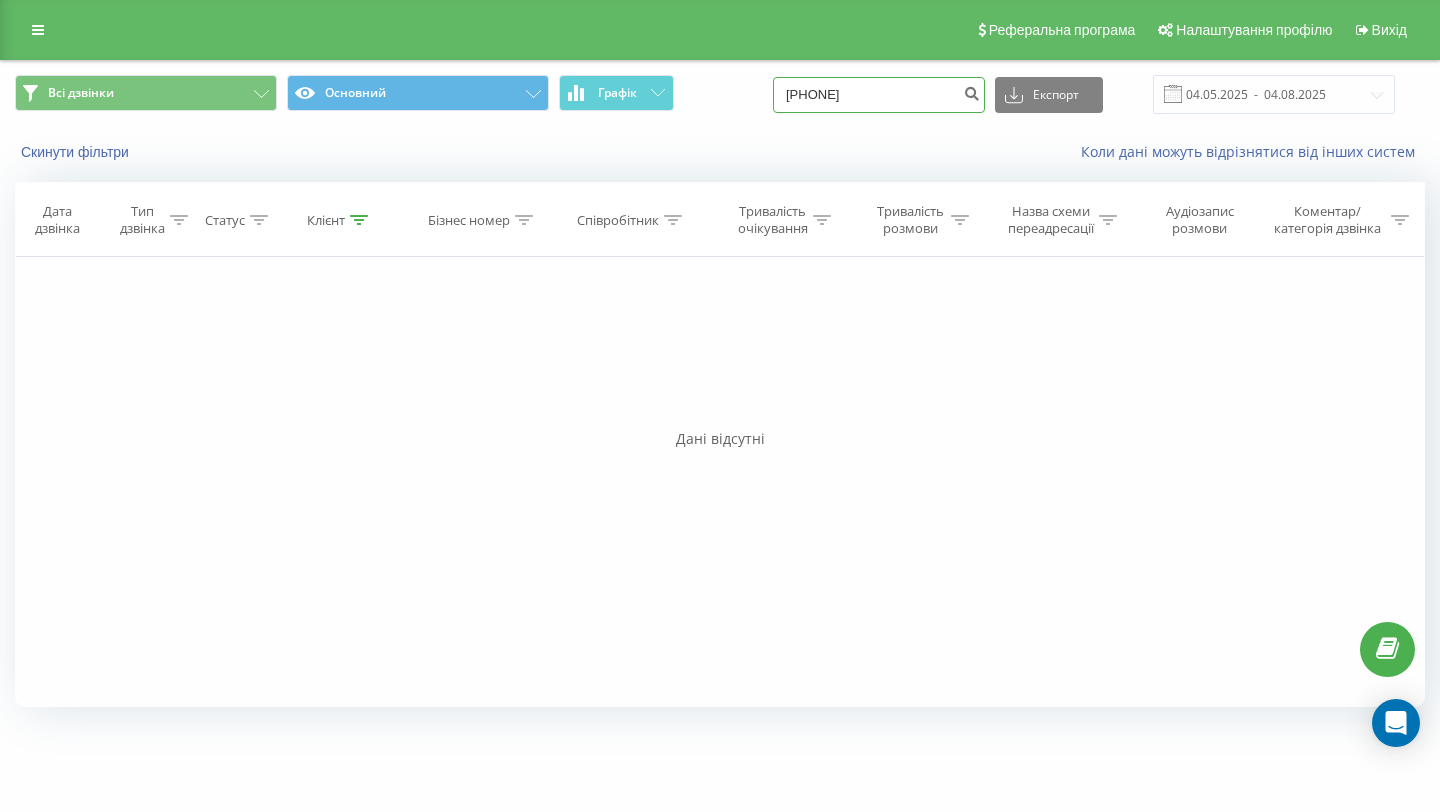 type on "0972332888" 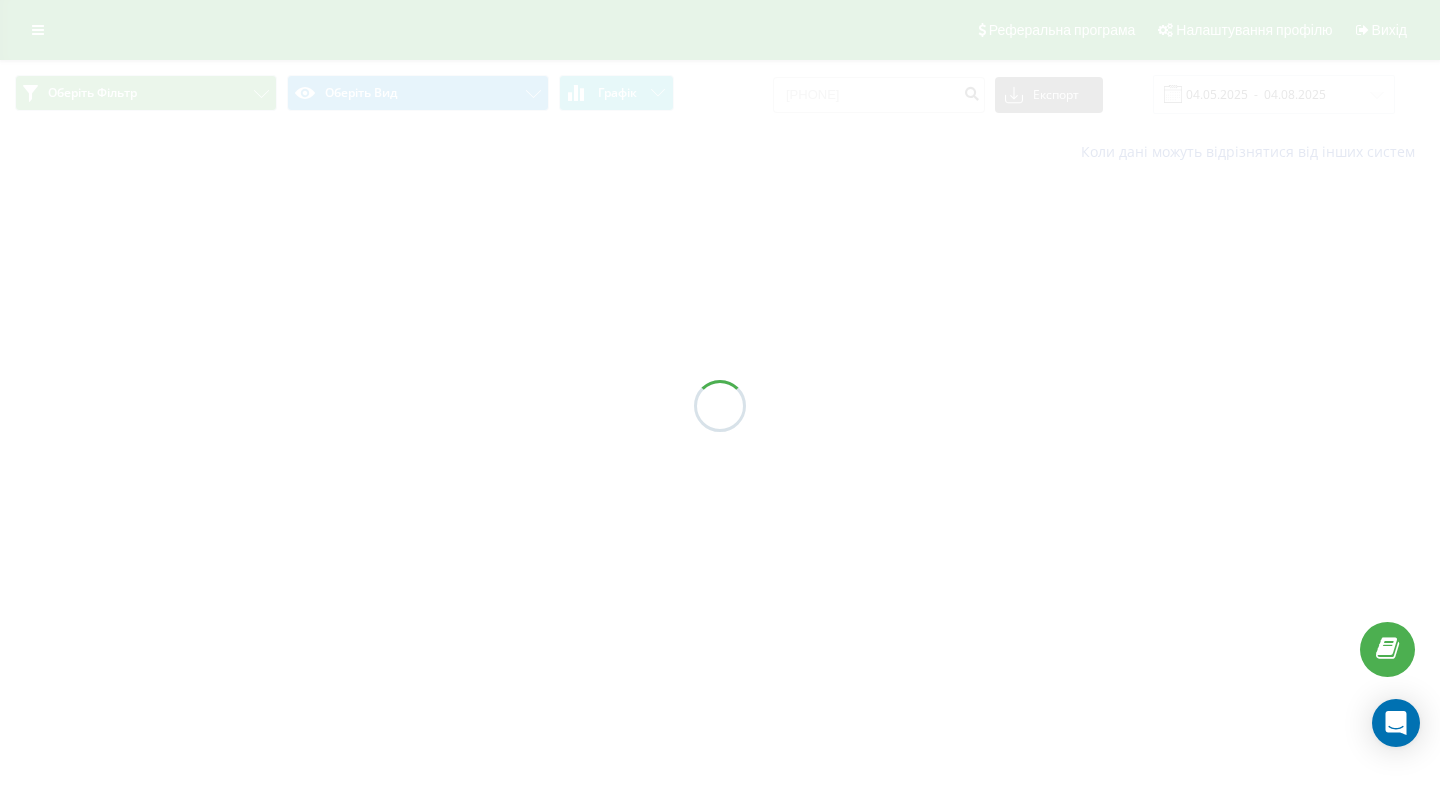 scroll, scrollTop: 0, scrollLeft: 0, axis: both 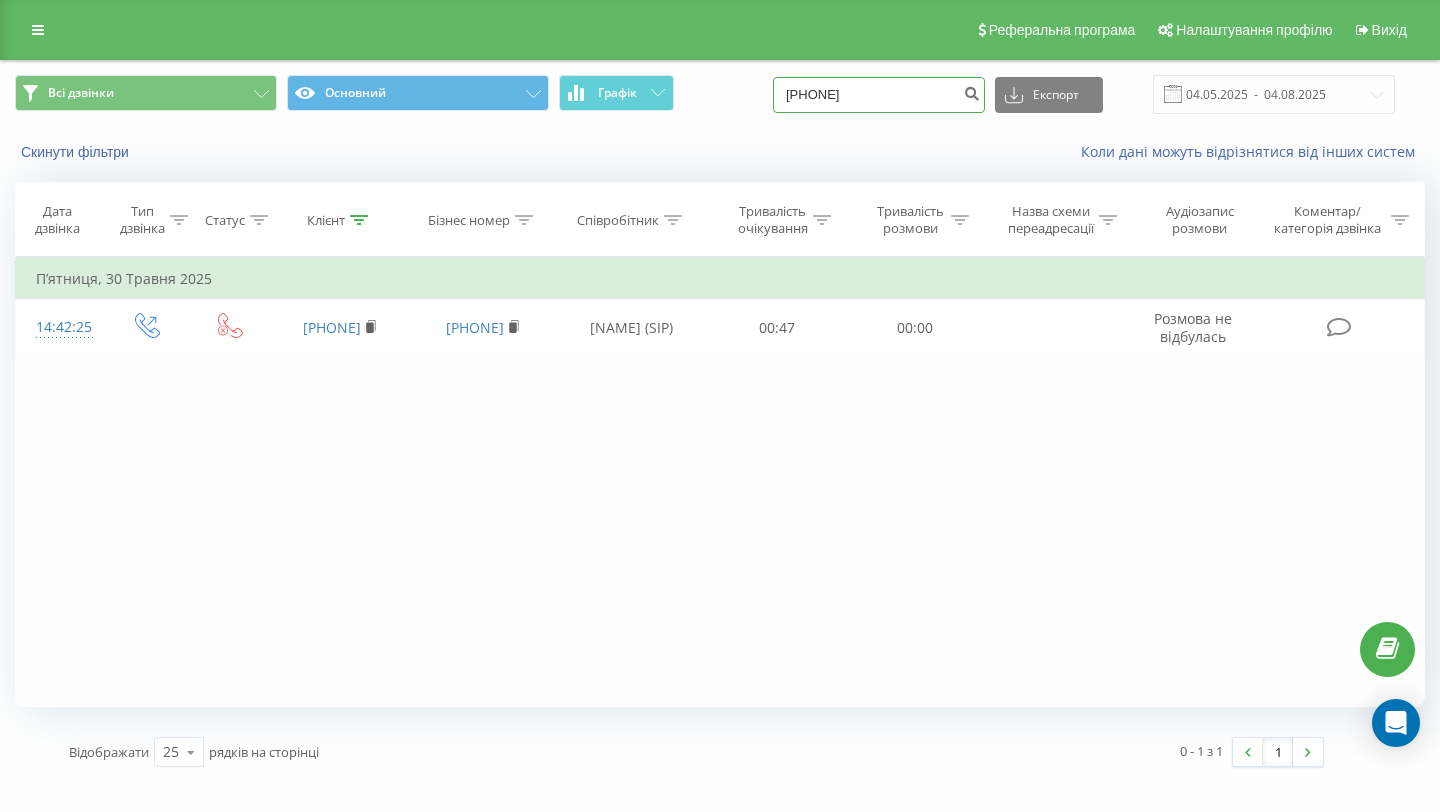 click on "[PHONE]" at bounding box center (879, 95) 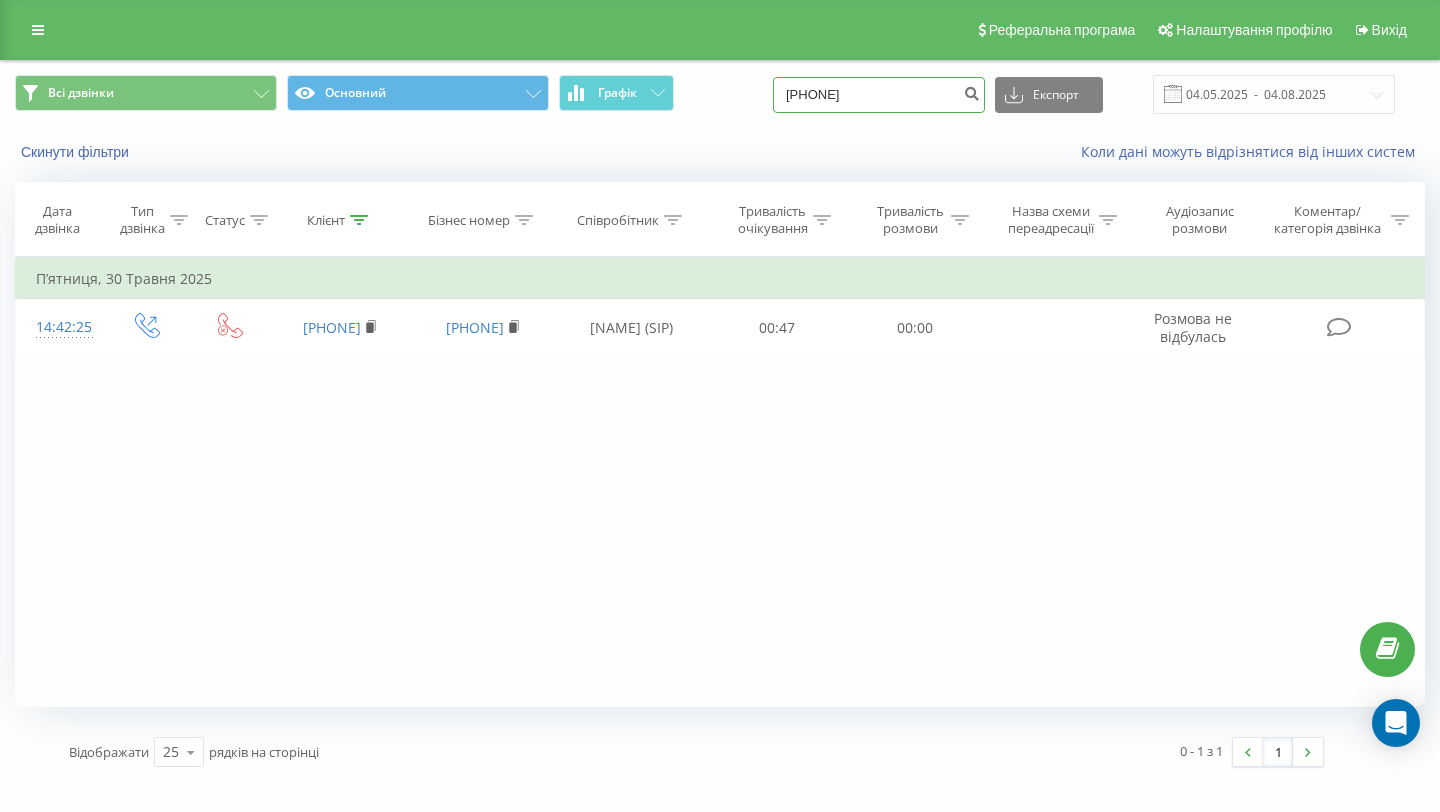 type on "0955287425" 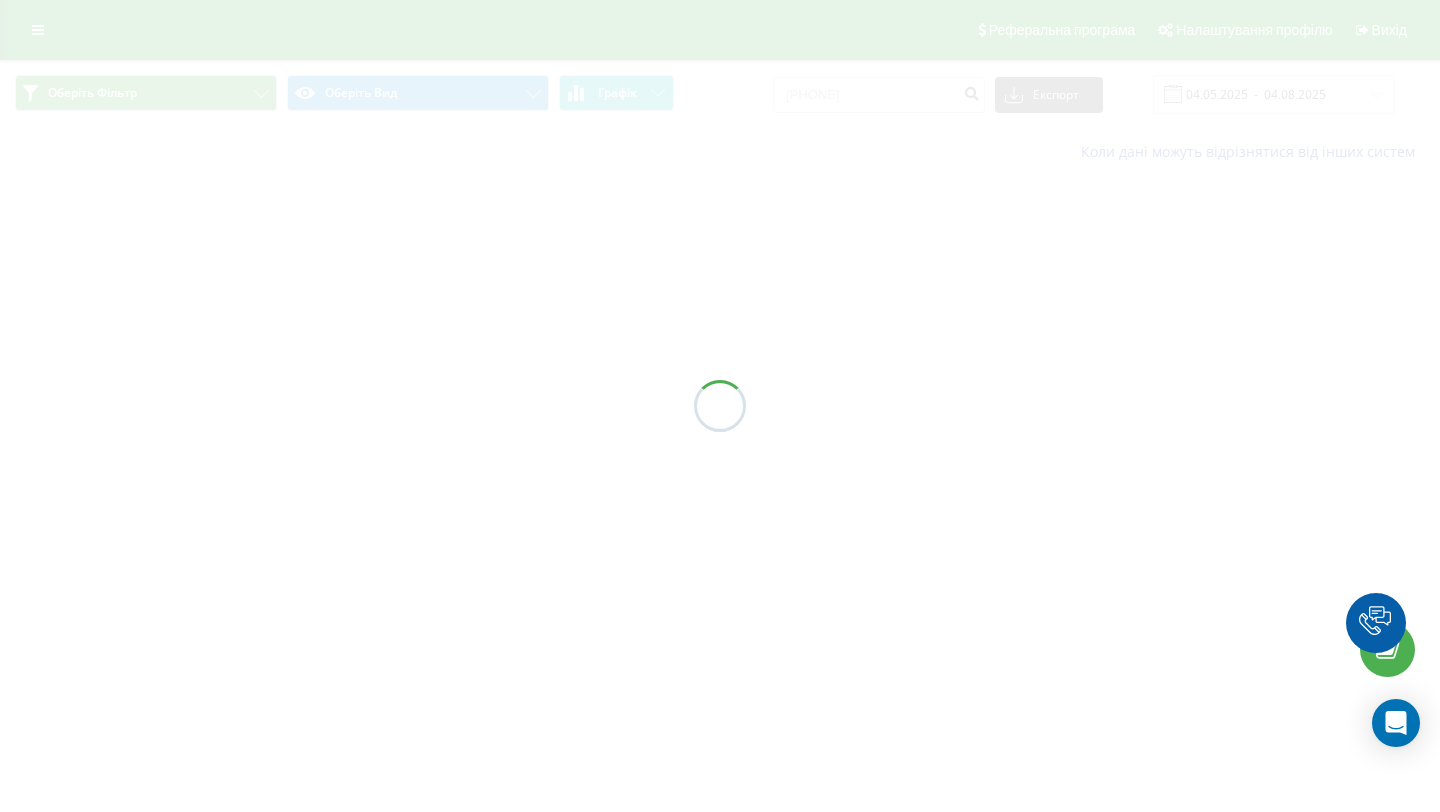scroll, scrollTop: 0, scrollLeft: 0, axis: both 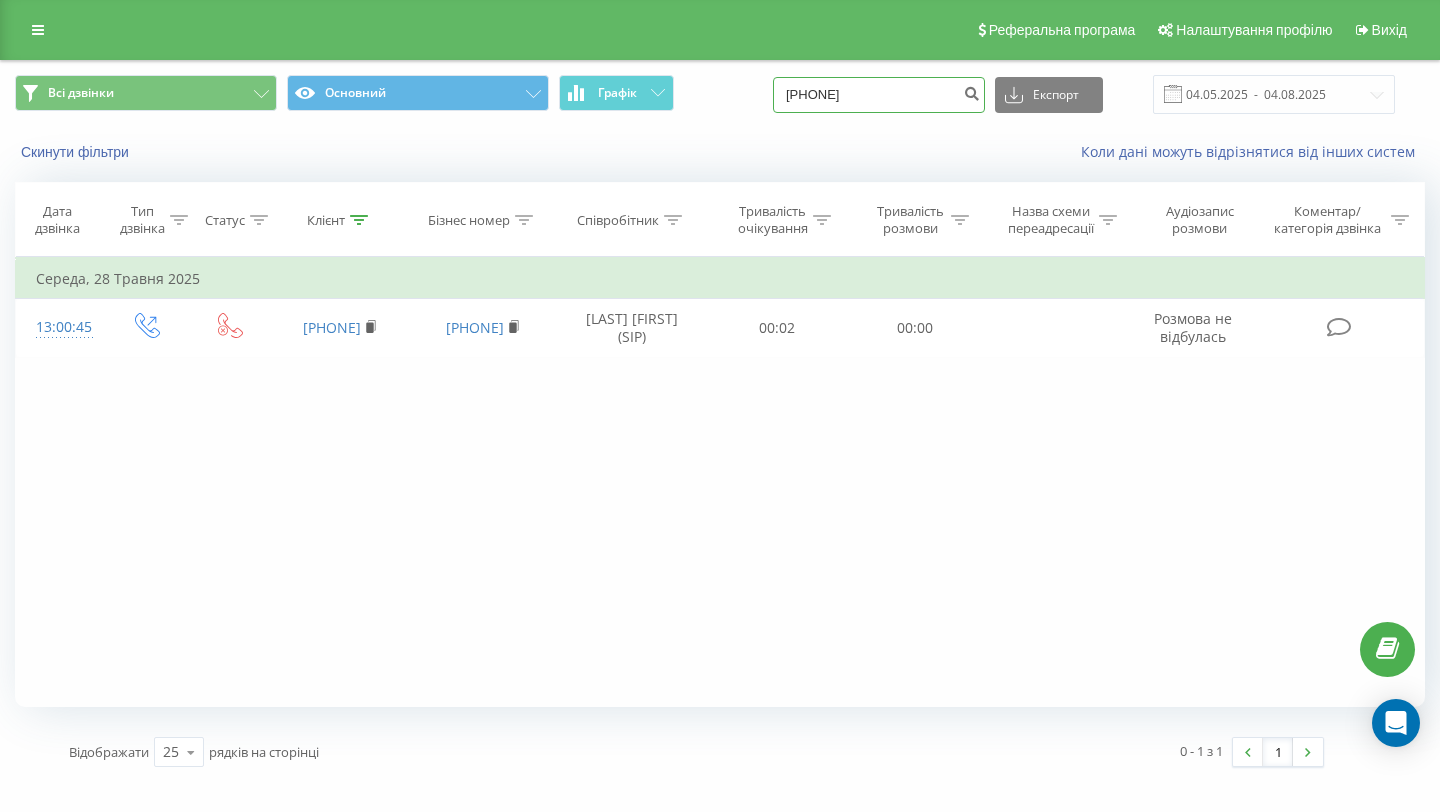 click on "0955287425" at bounding box center [879, 95] 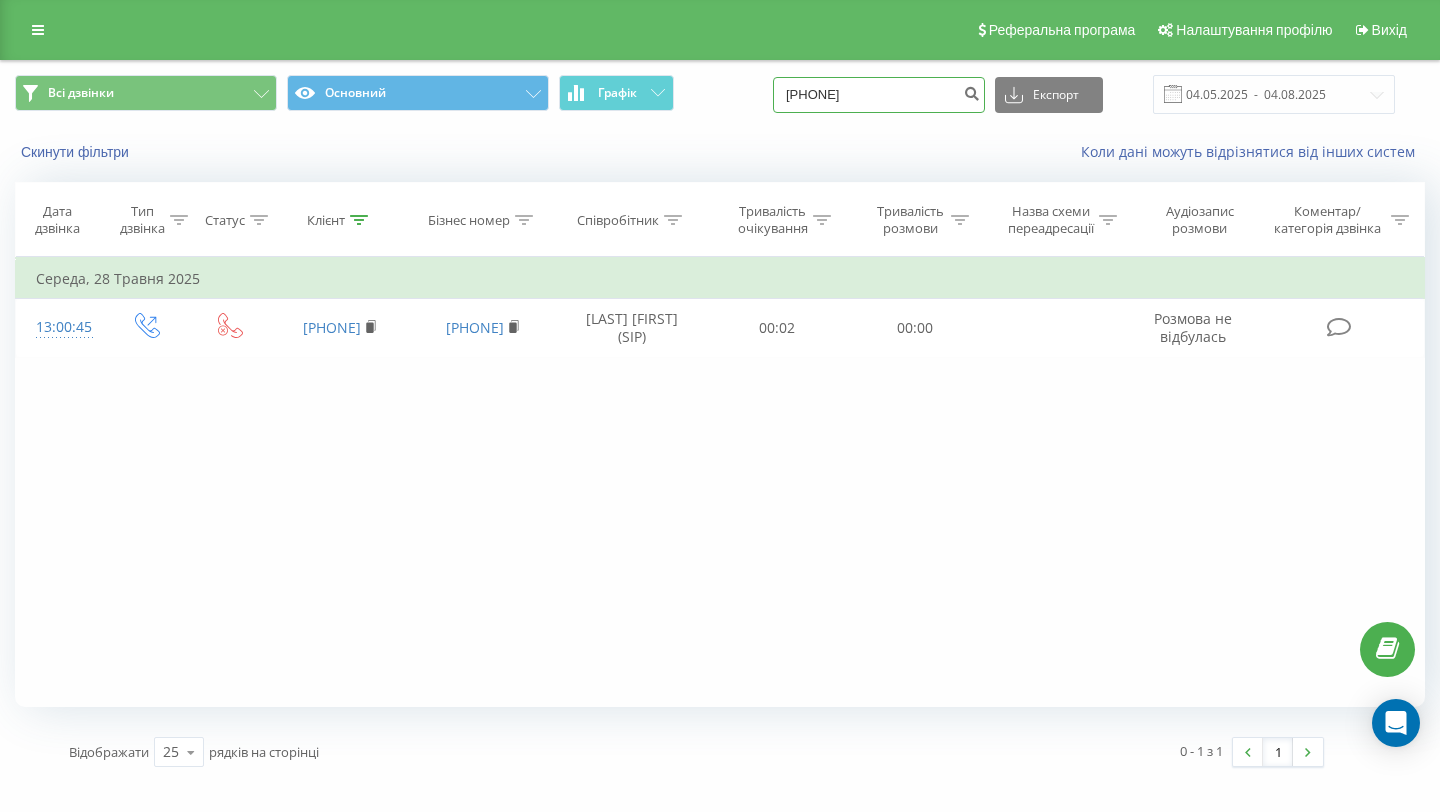 type on "0507034273" 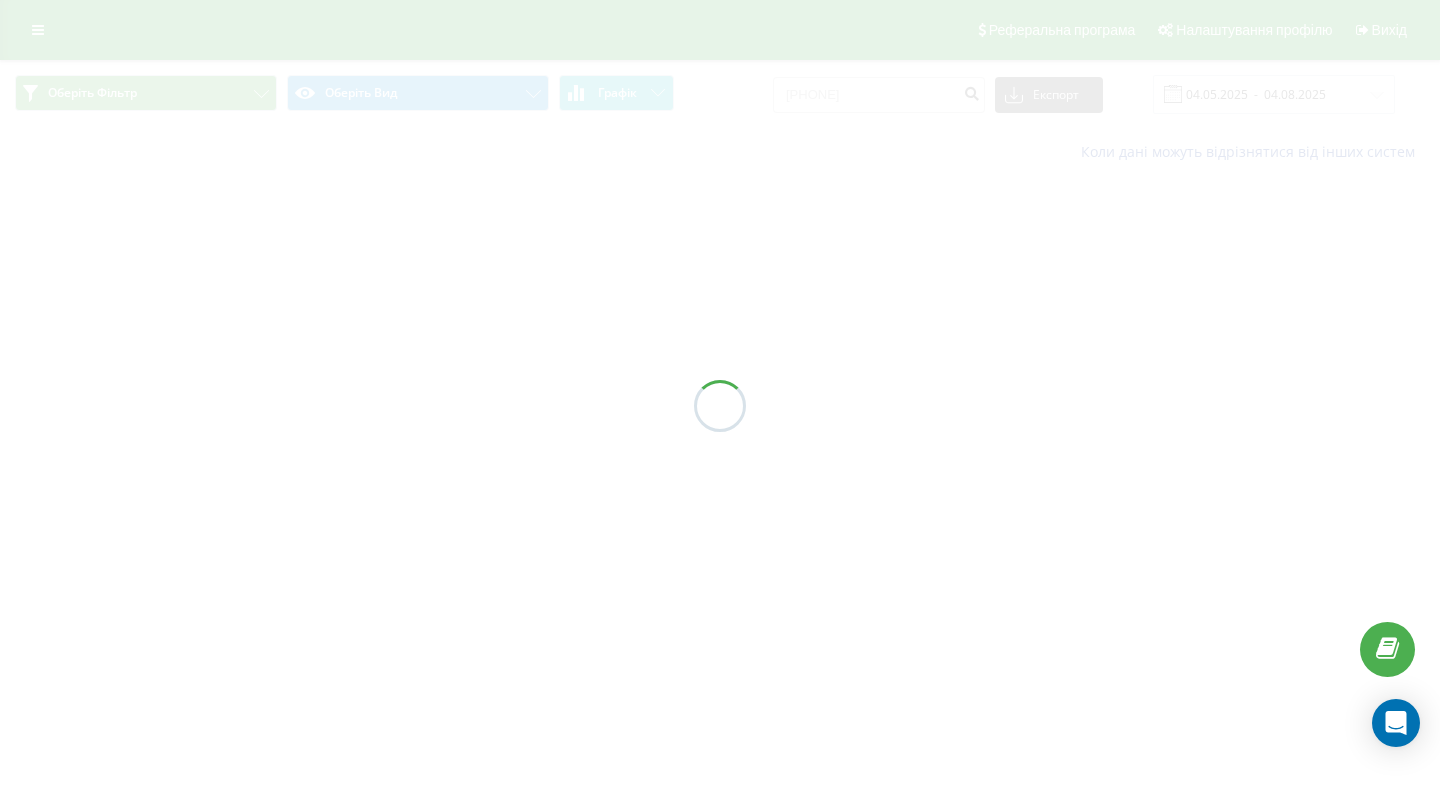 scroll, scrollTop: 0, scrollLeft: 0, axis: both 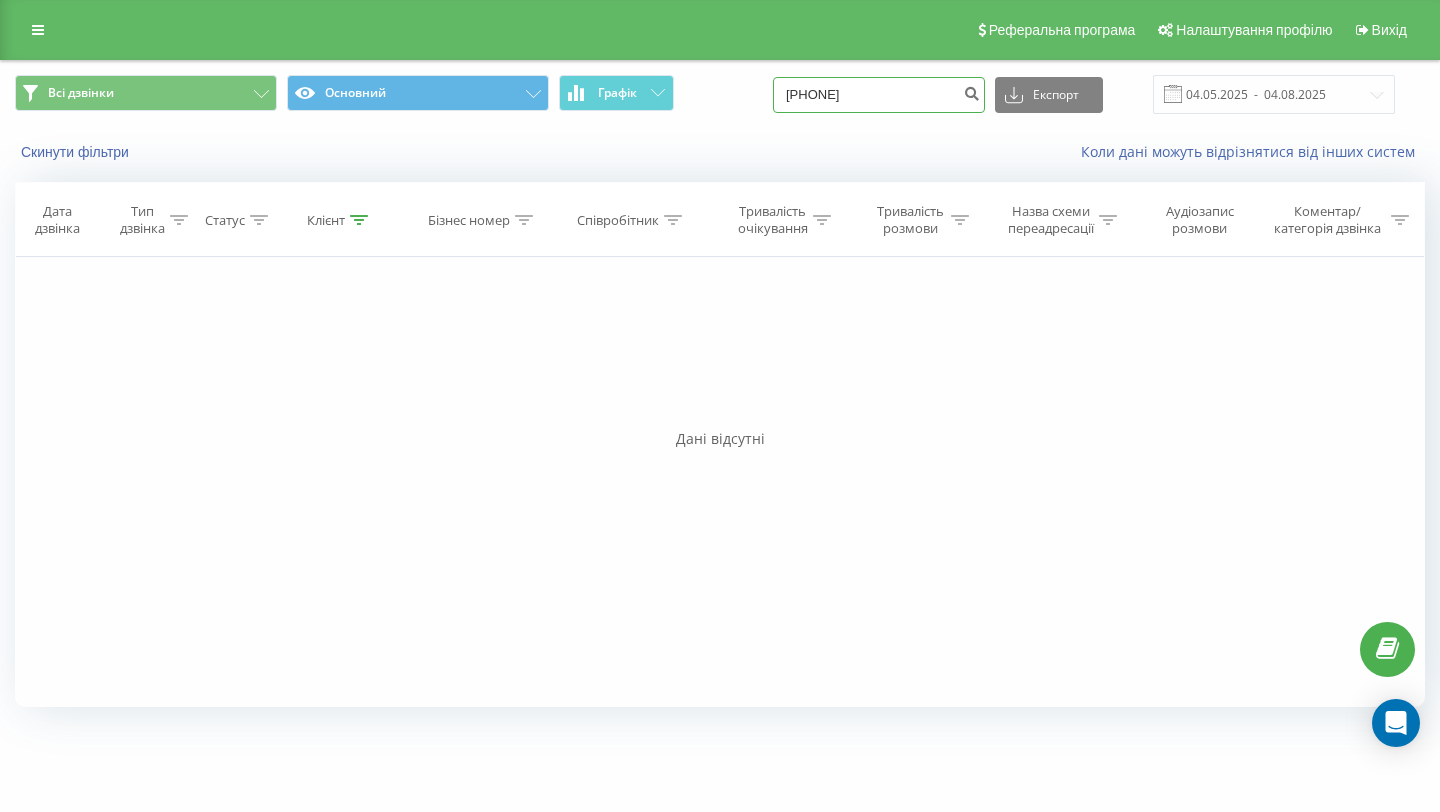 click on "0507034273" at bounding box center [879, 95] 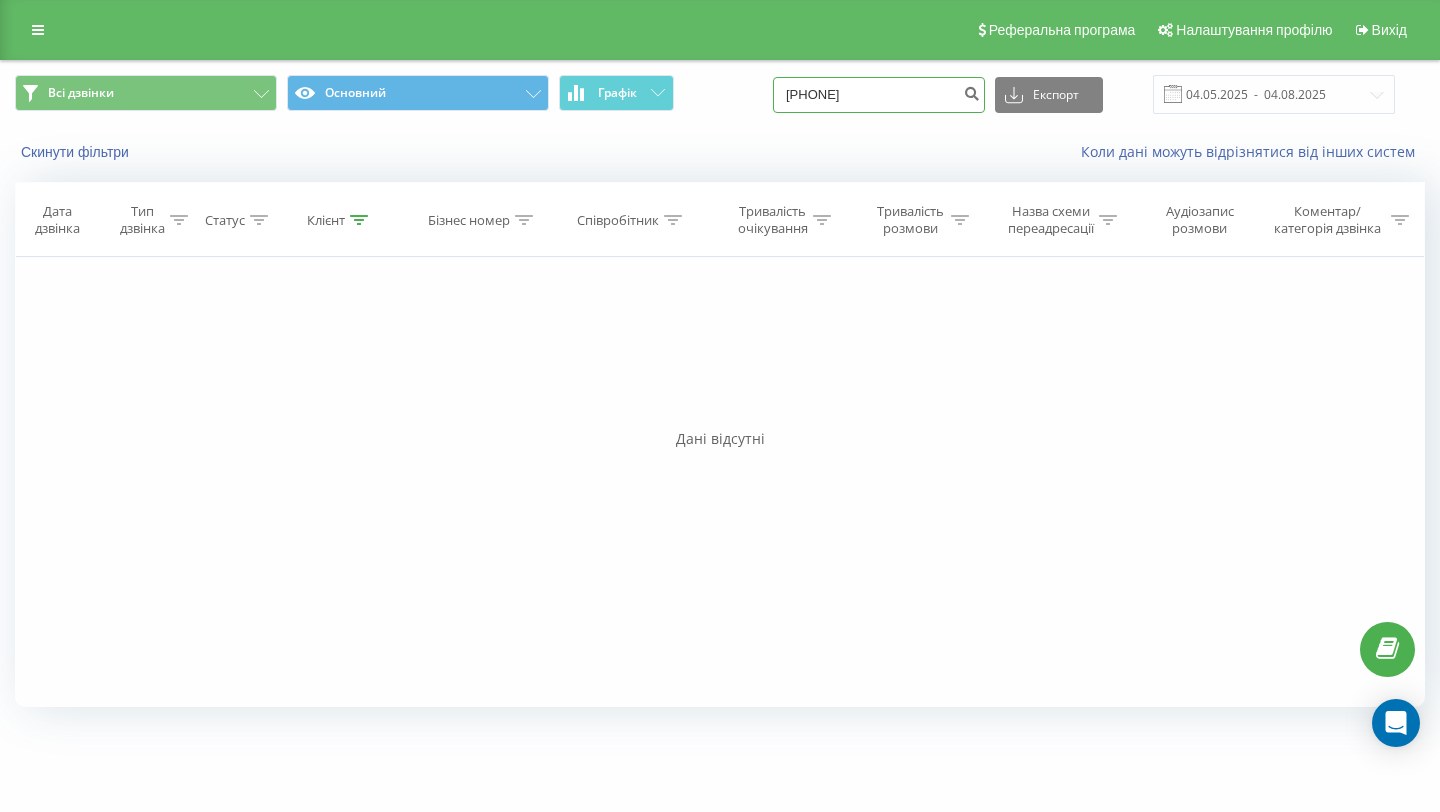 type on "0971410282" 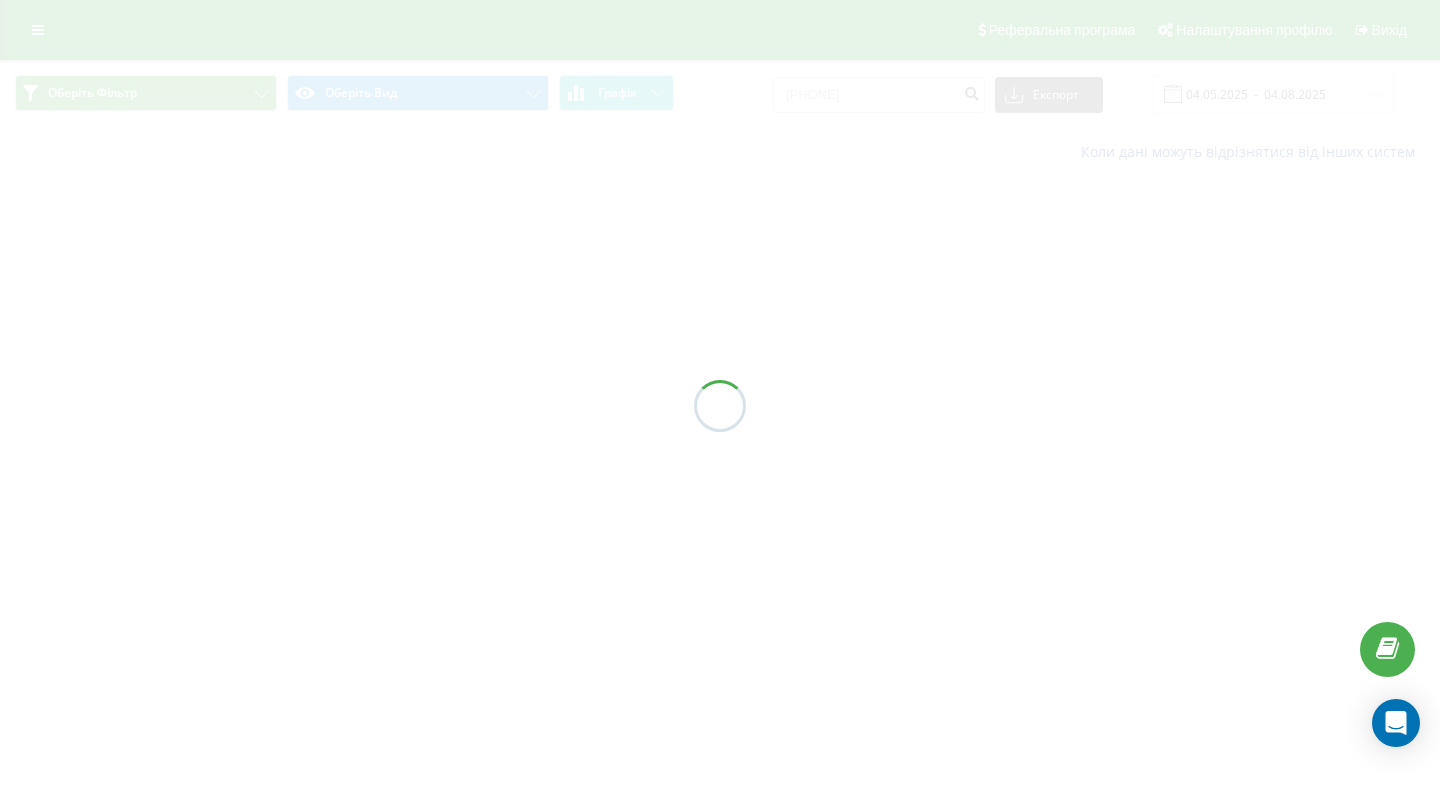 scroll, scrollTop: 0, scrollLeft: 0, axis: both 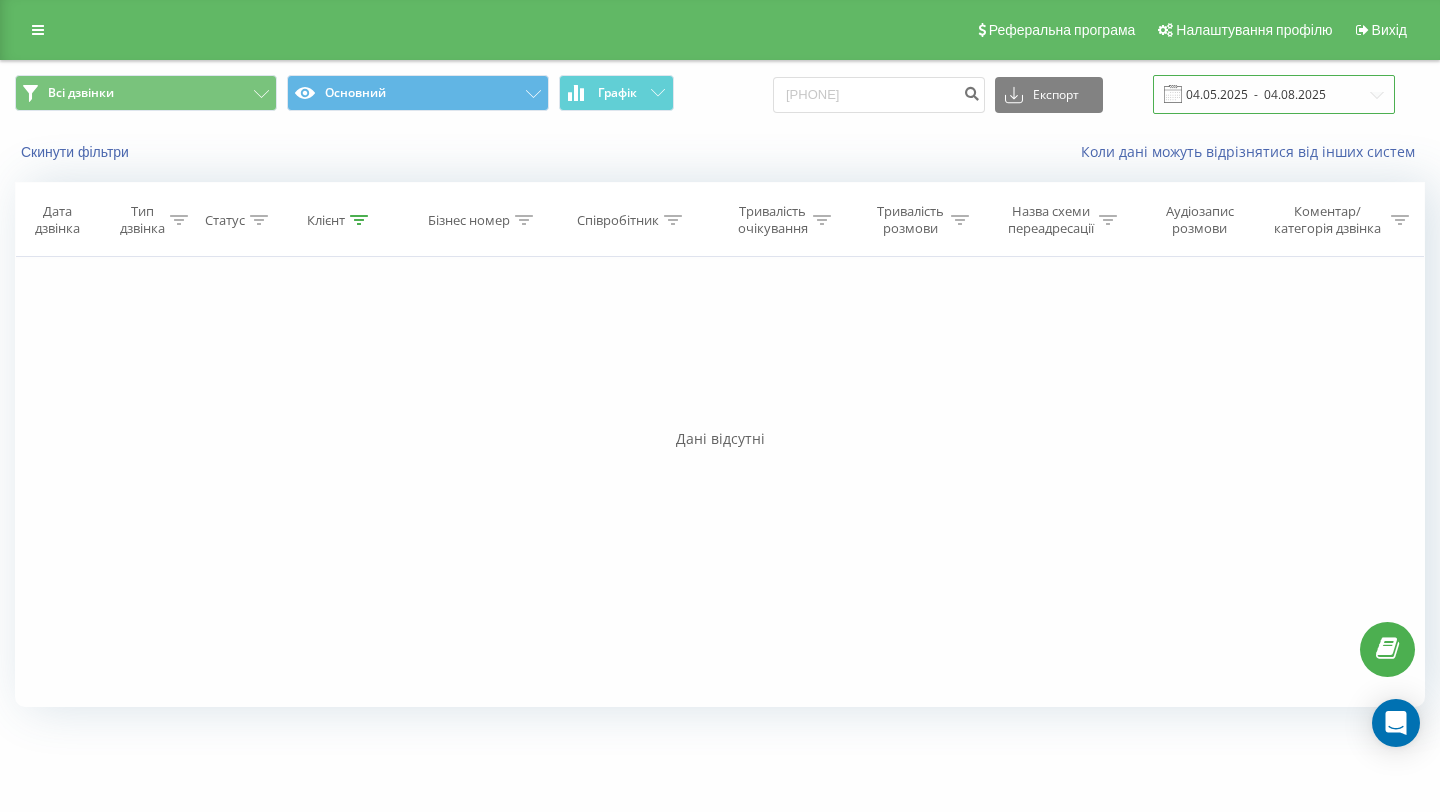 click on "04.05.2025  -  04.08.2025" at bounding box center [1274, 94] 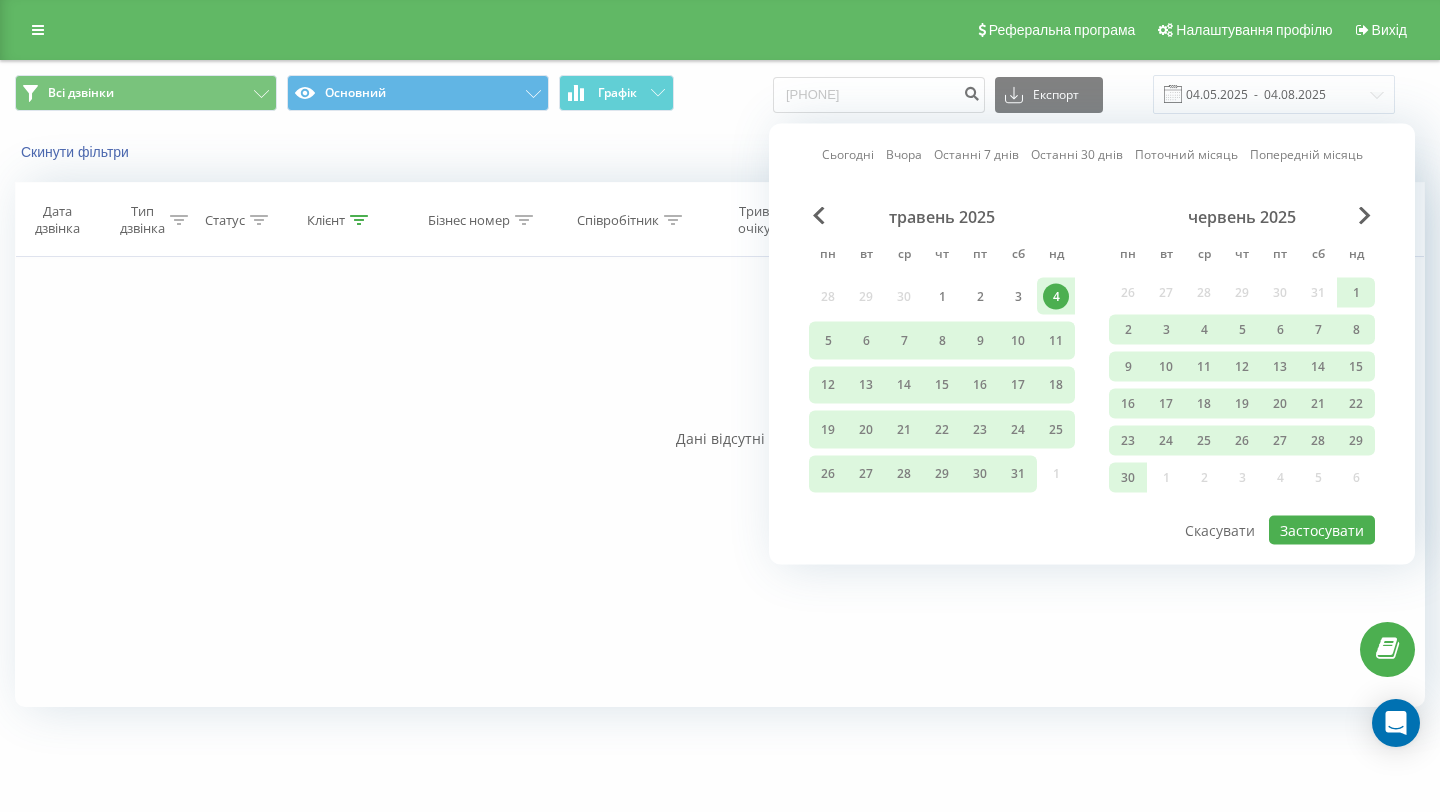 click on "червень 2025" at bounding box center (1242, 217) 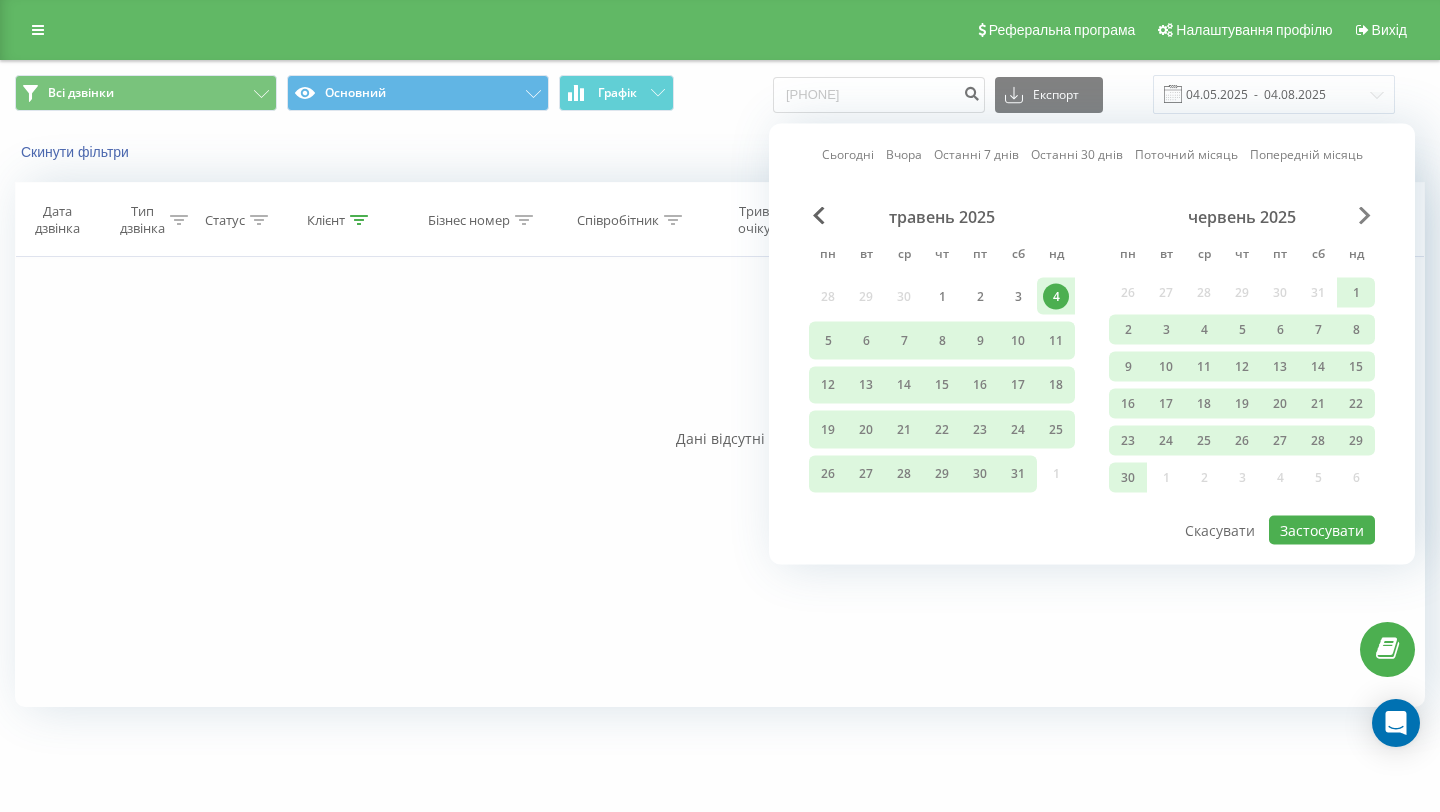 click at bounding box center [1365, 216] 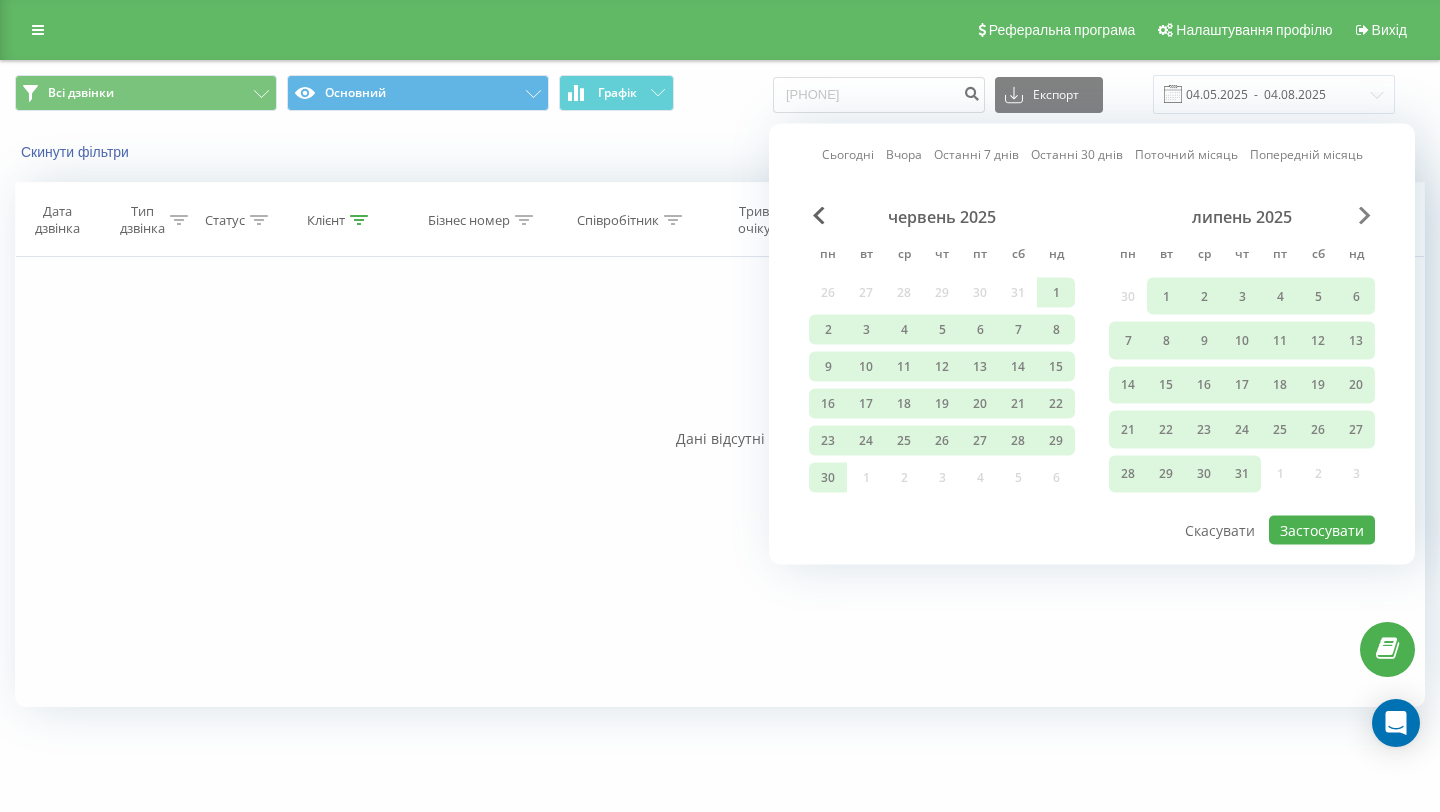 click at bounding box center (1365, 216) 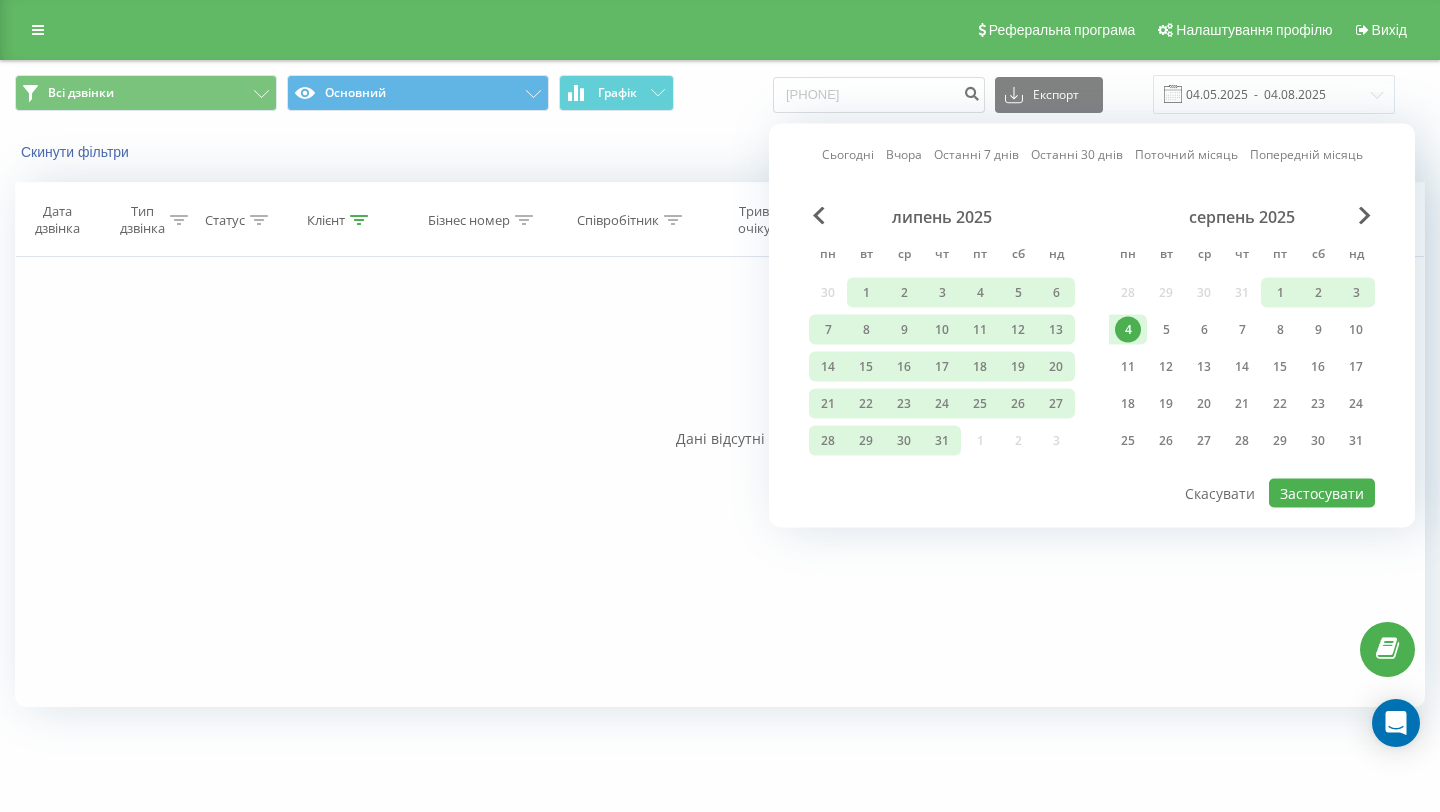 click on "4" at bounding box center [1128, 330] 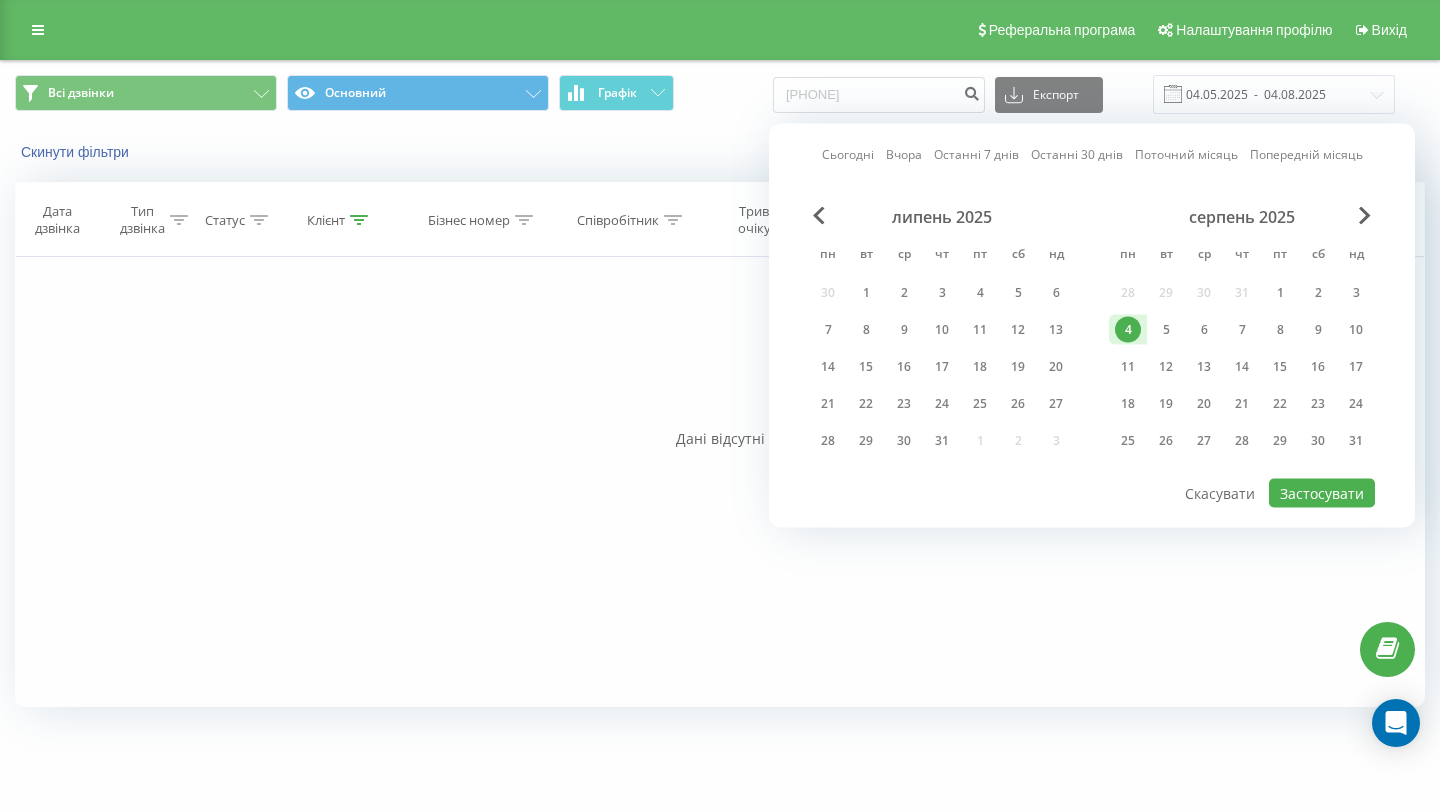 click on "липень 2025" at bounding box center (942, 217) 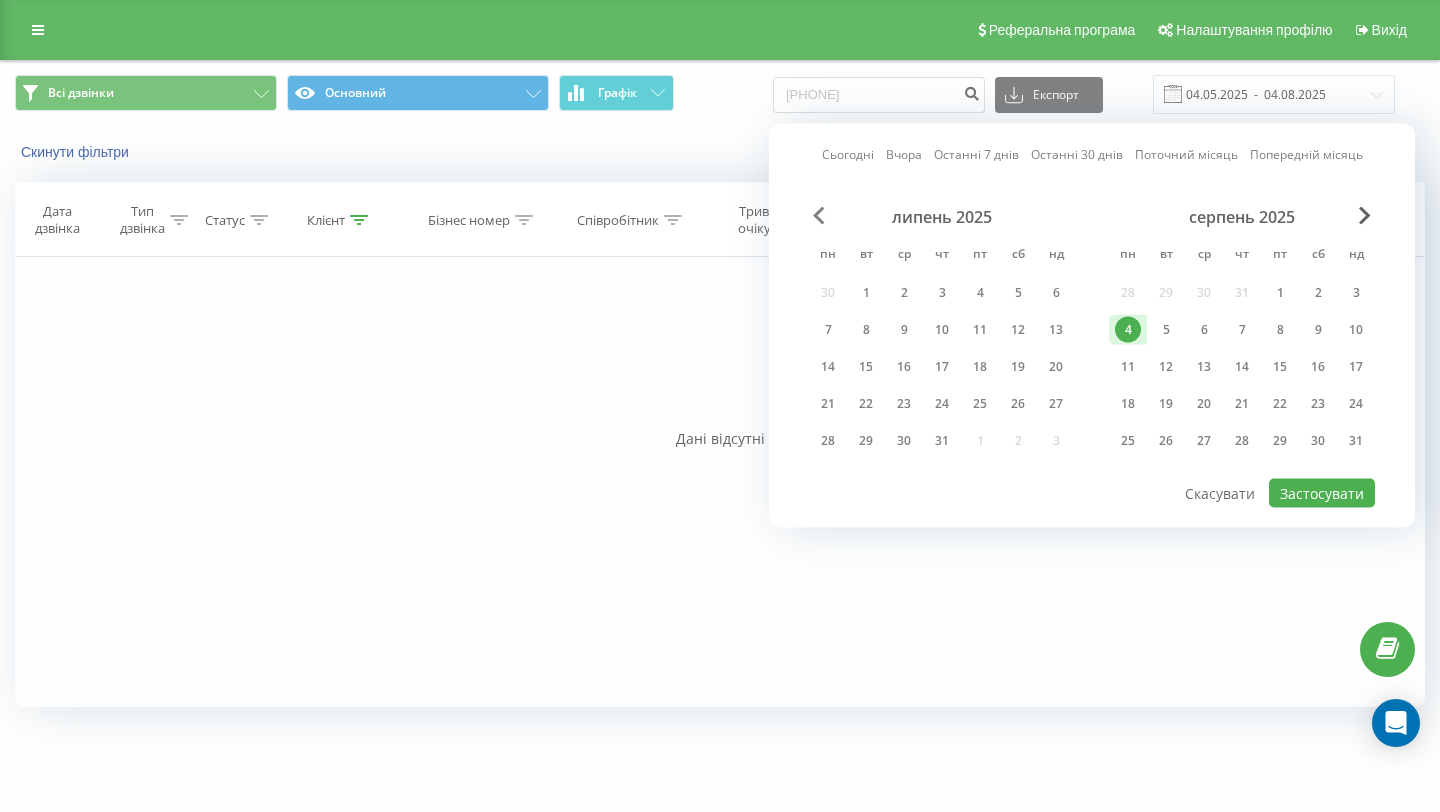 click at bounding box center (819, 216) 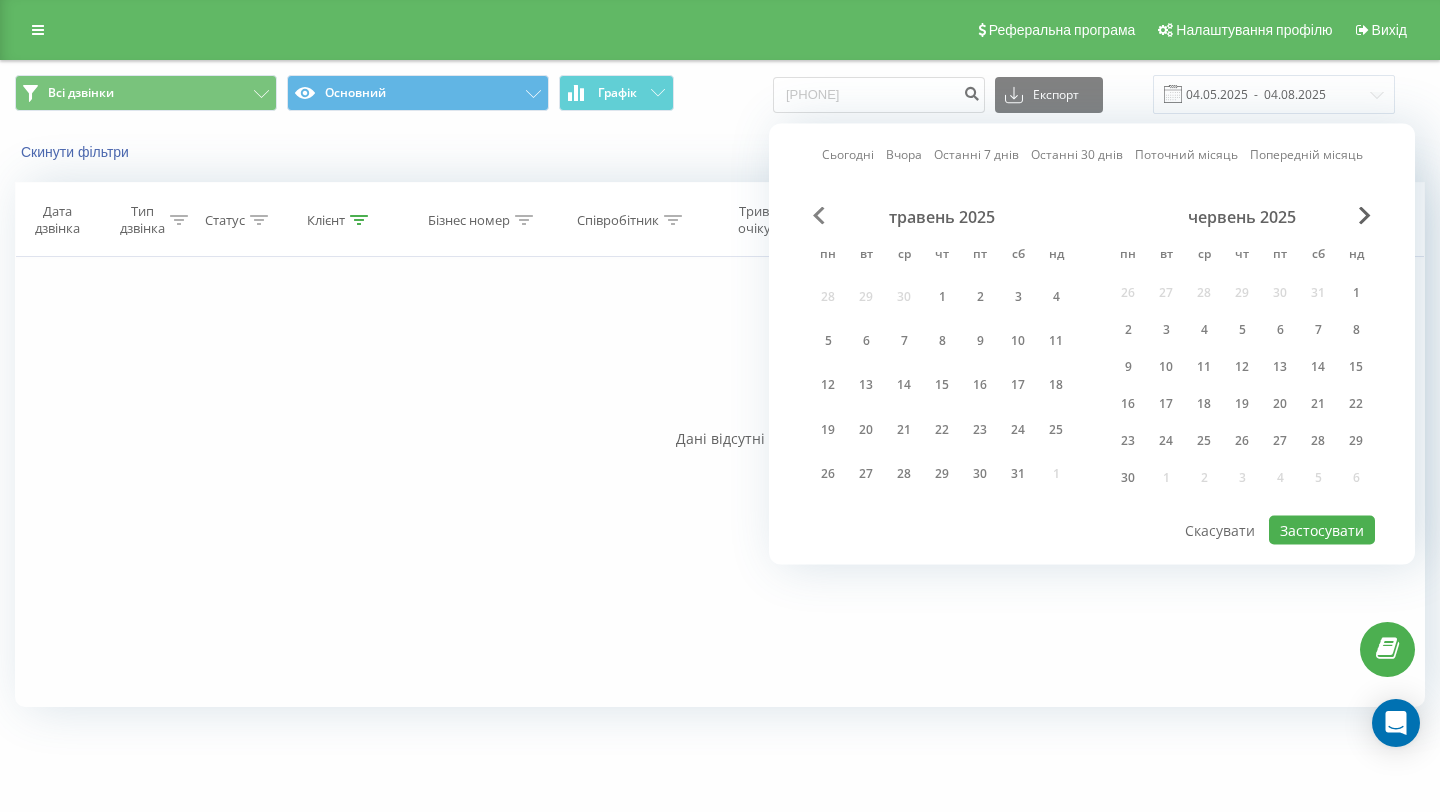 click at bounding box center [819, 216] 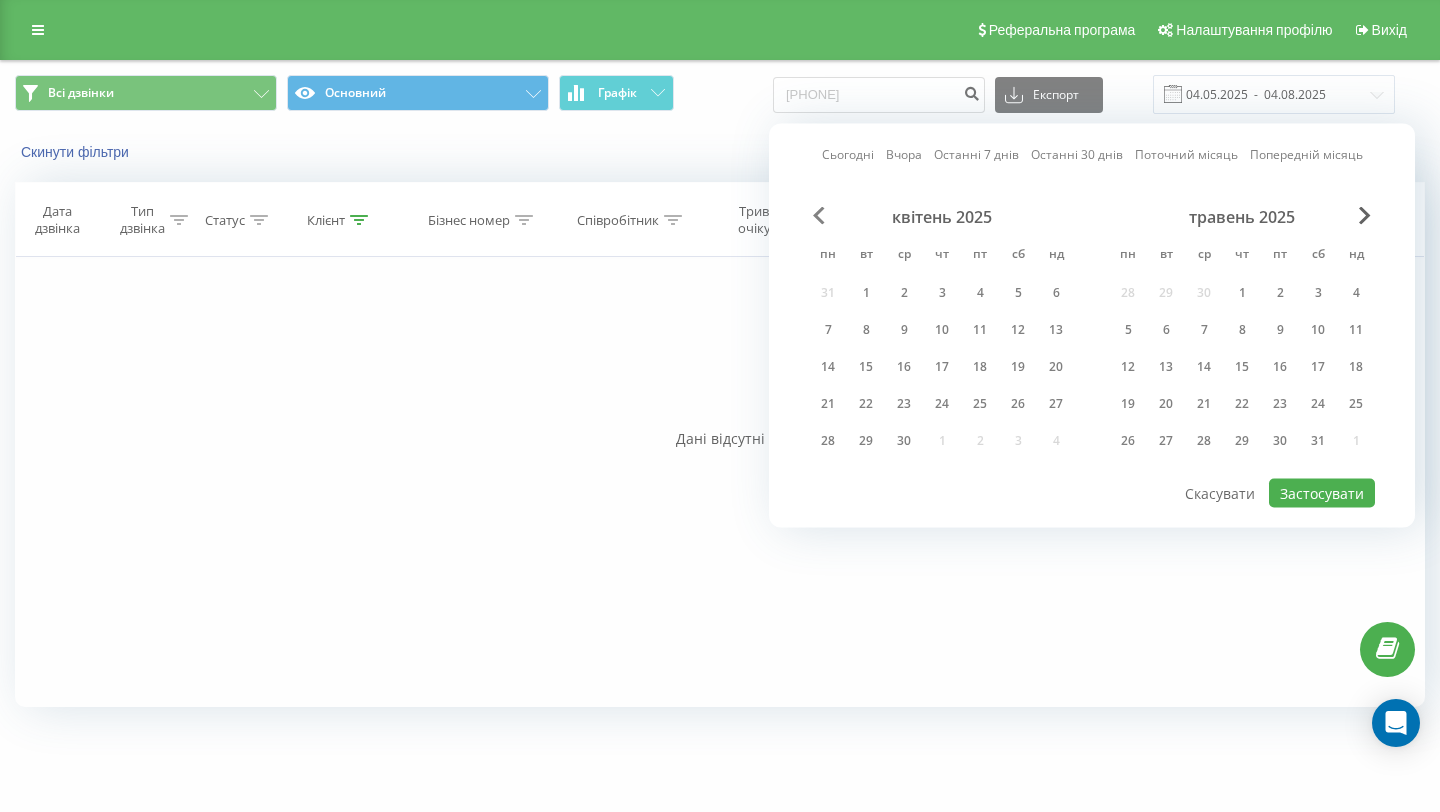 click at bounding box center [819, 216] 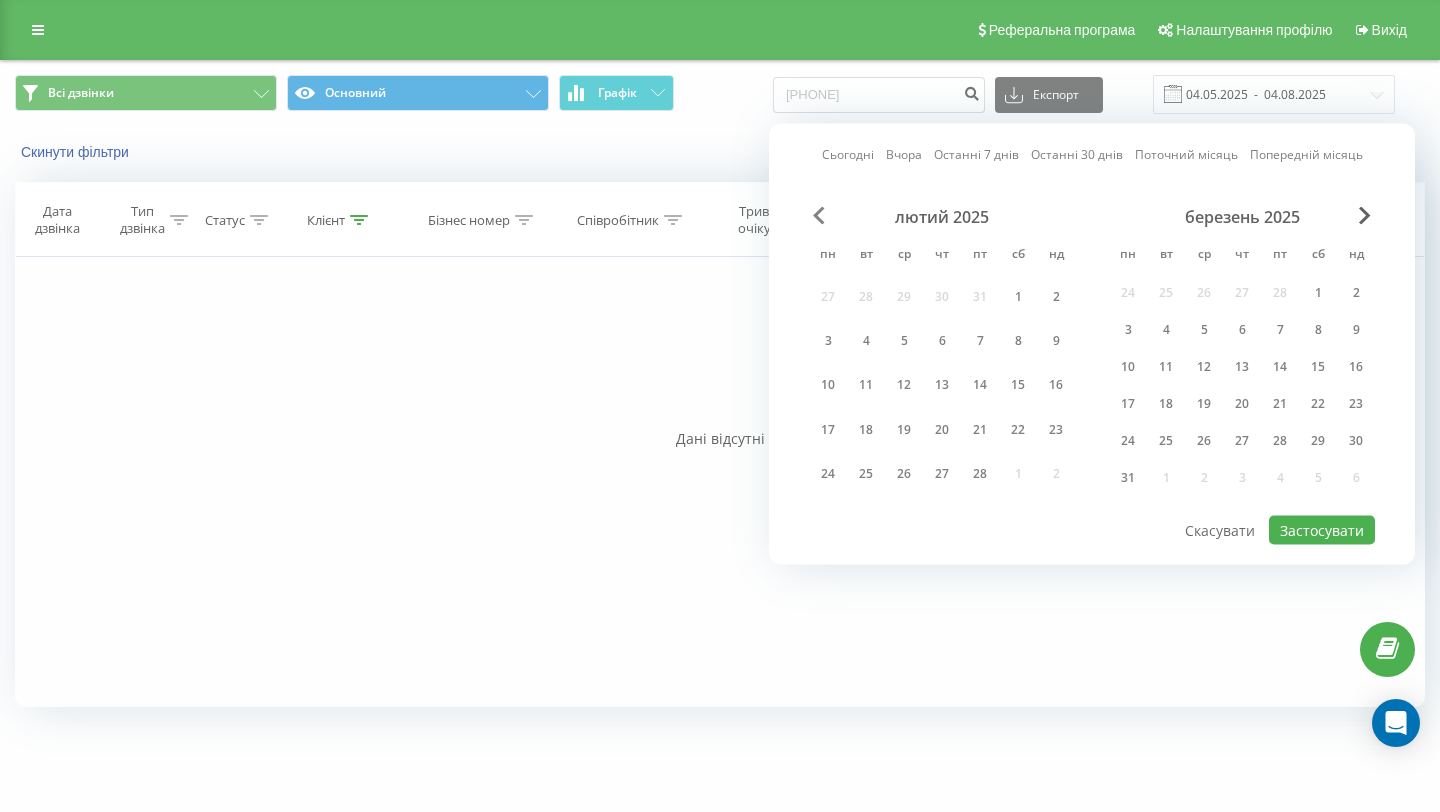 click at bounding box center [819, 216] 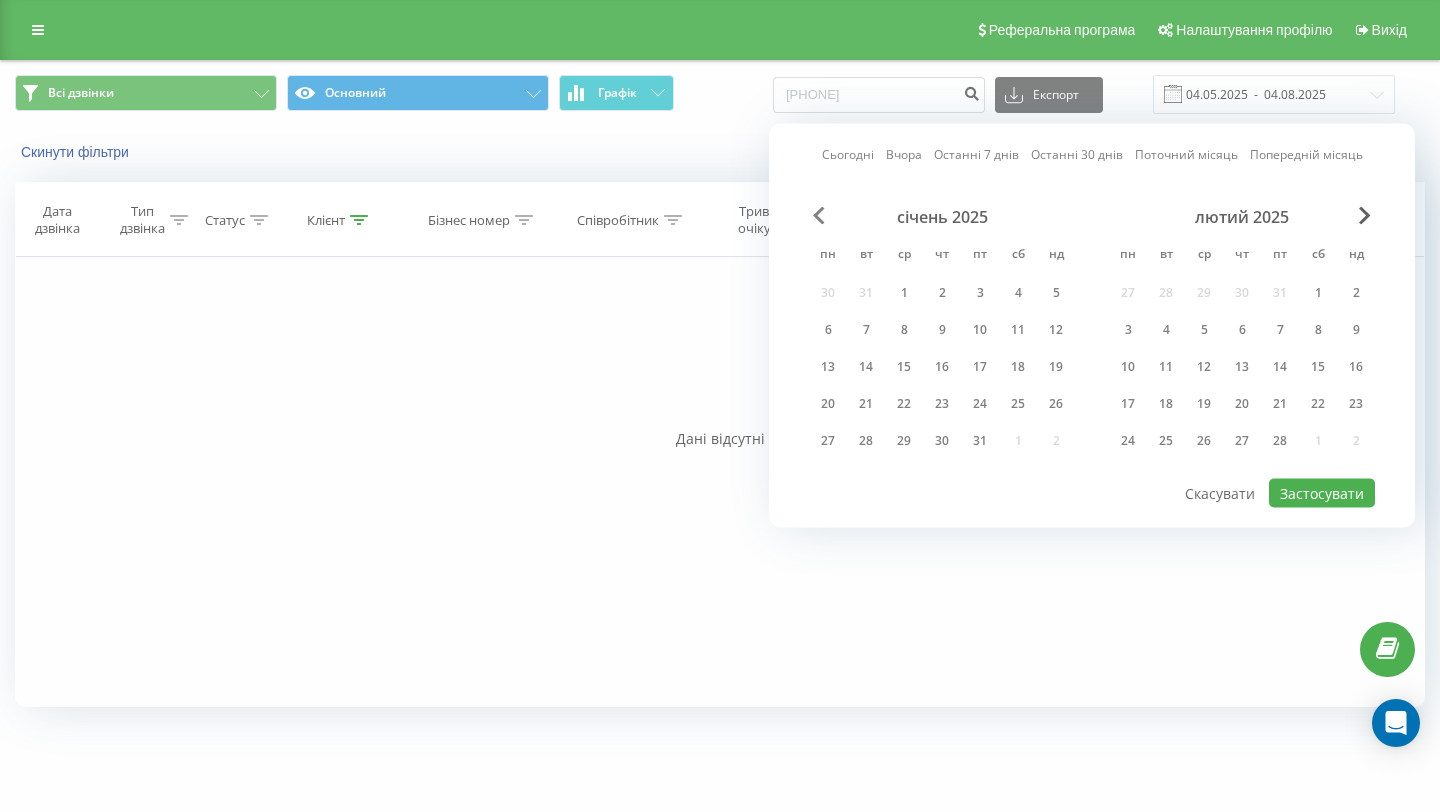 click at bounding box center [819, 216] 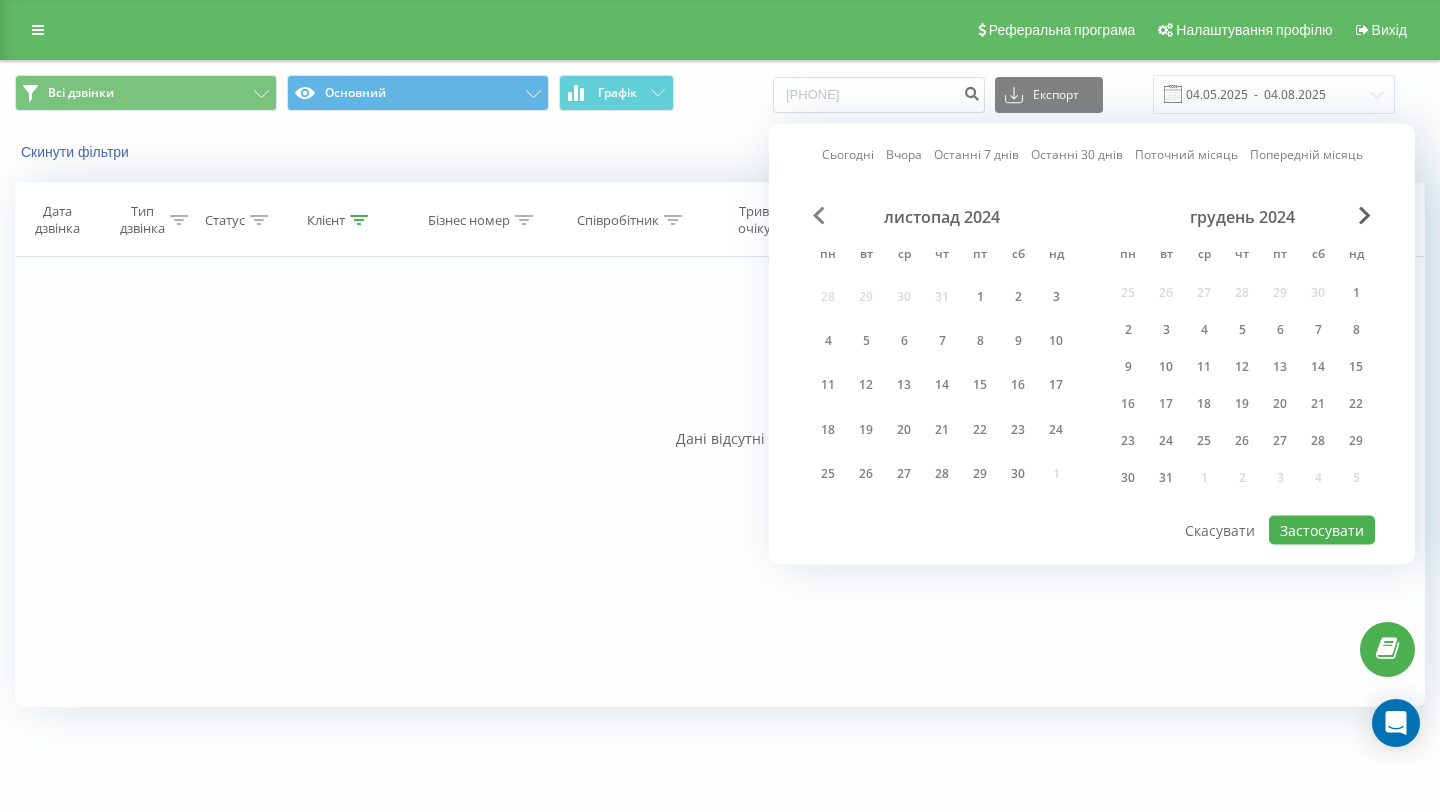 click at bounding box center [819, 216] 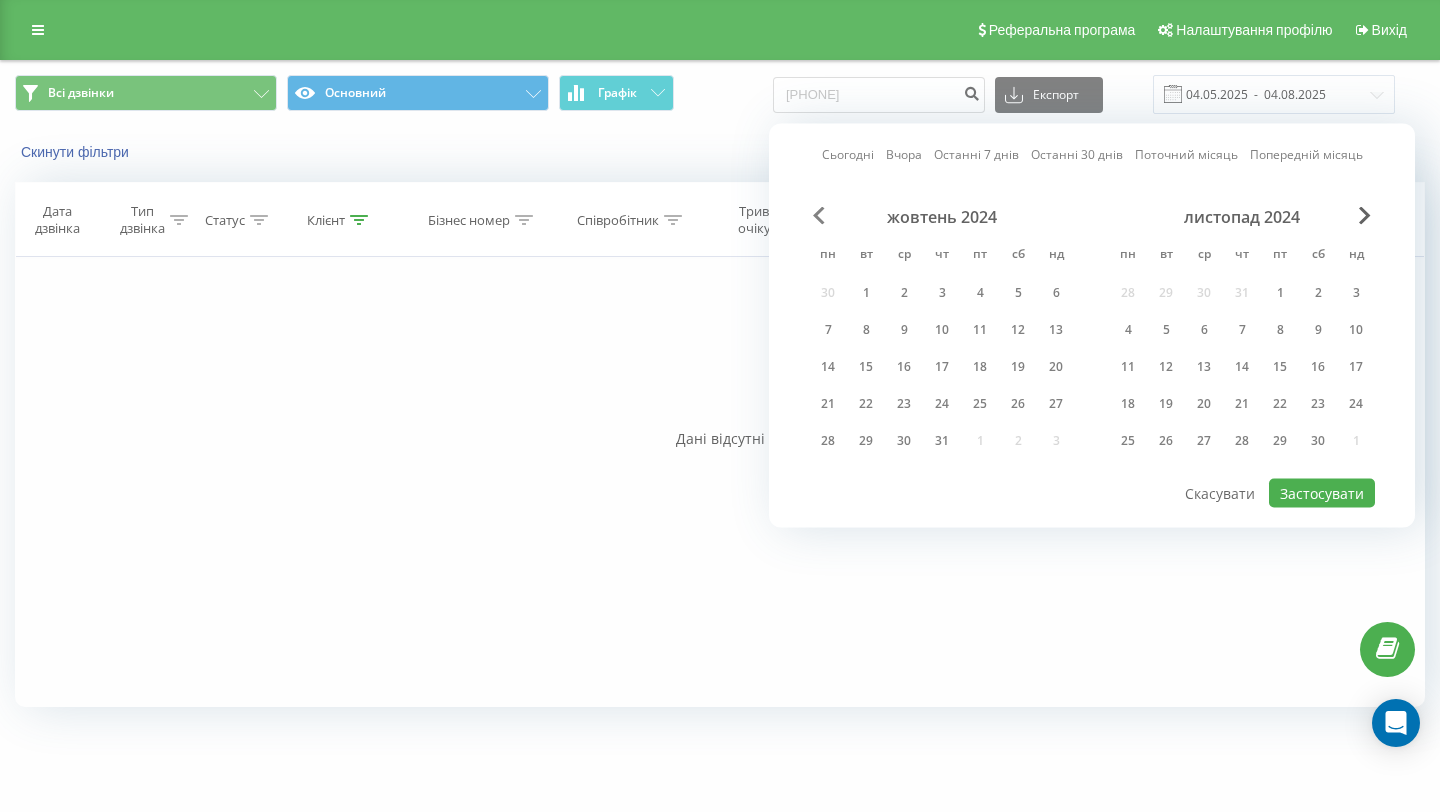 click at bounding box center (819, 216) 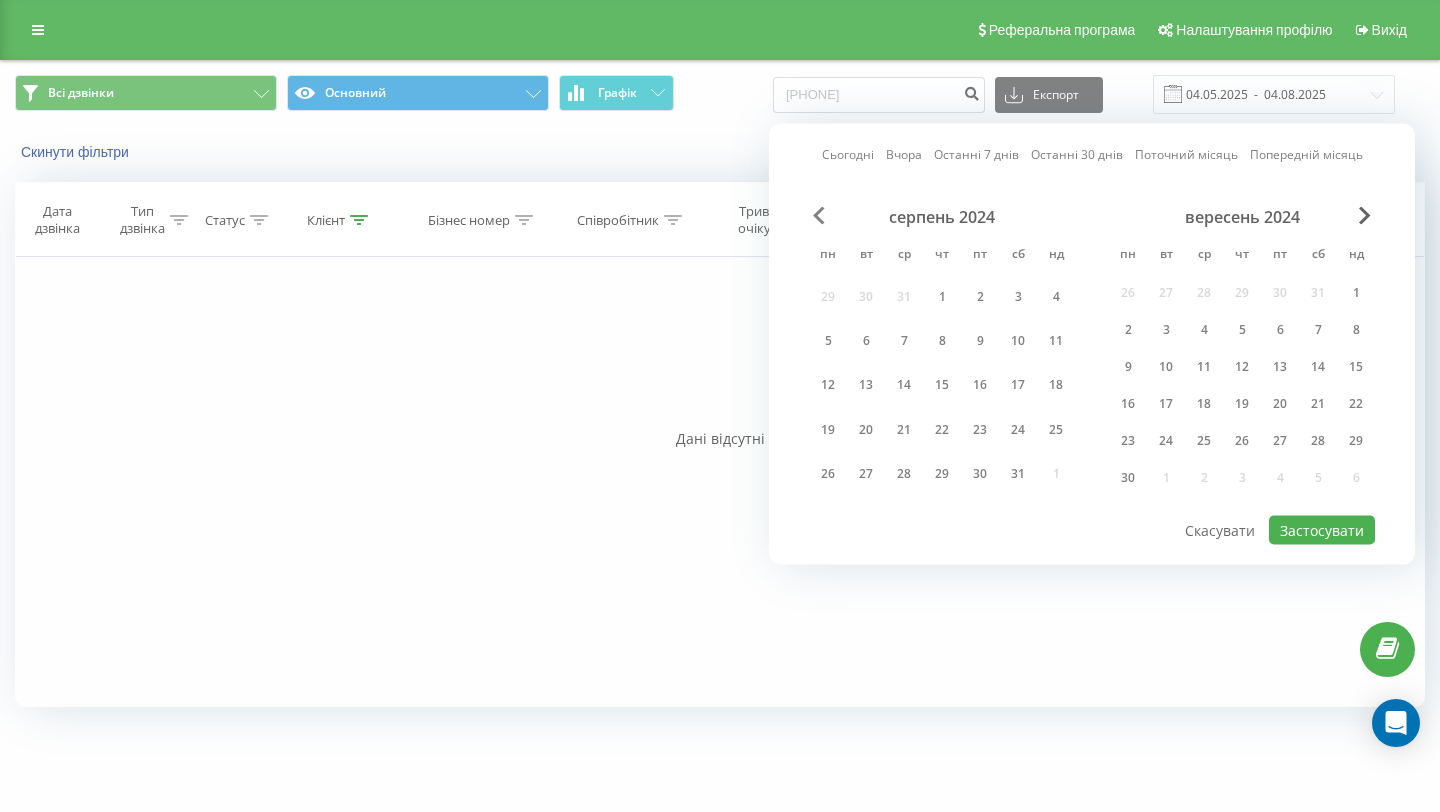 click at bounding box center (819, 216) 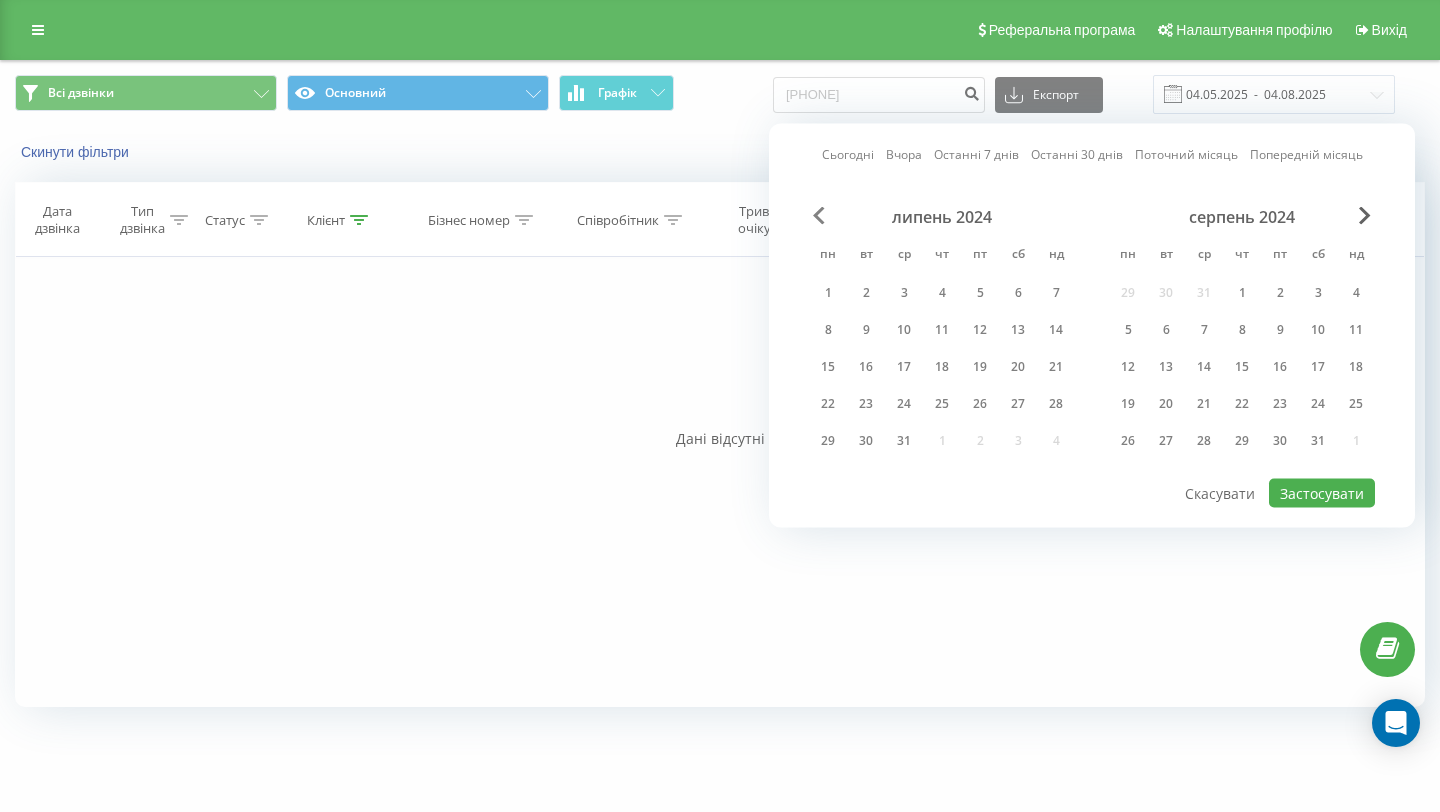 click at bounding box center (819, 216) 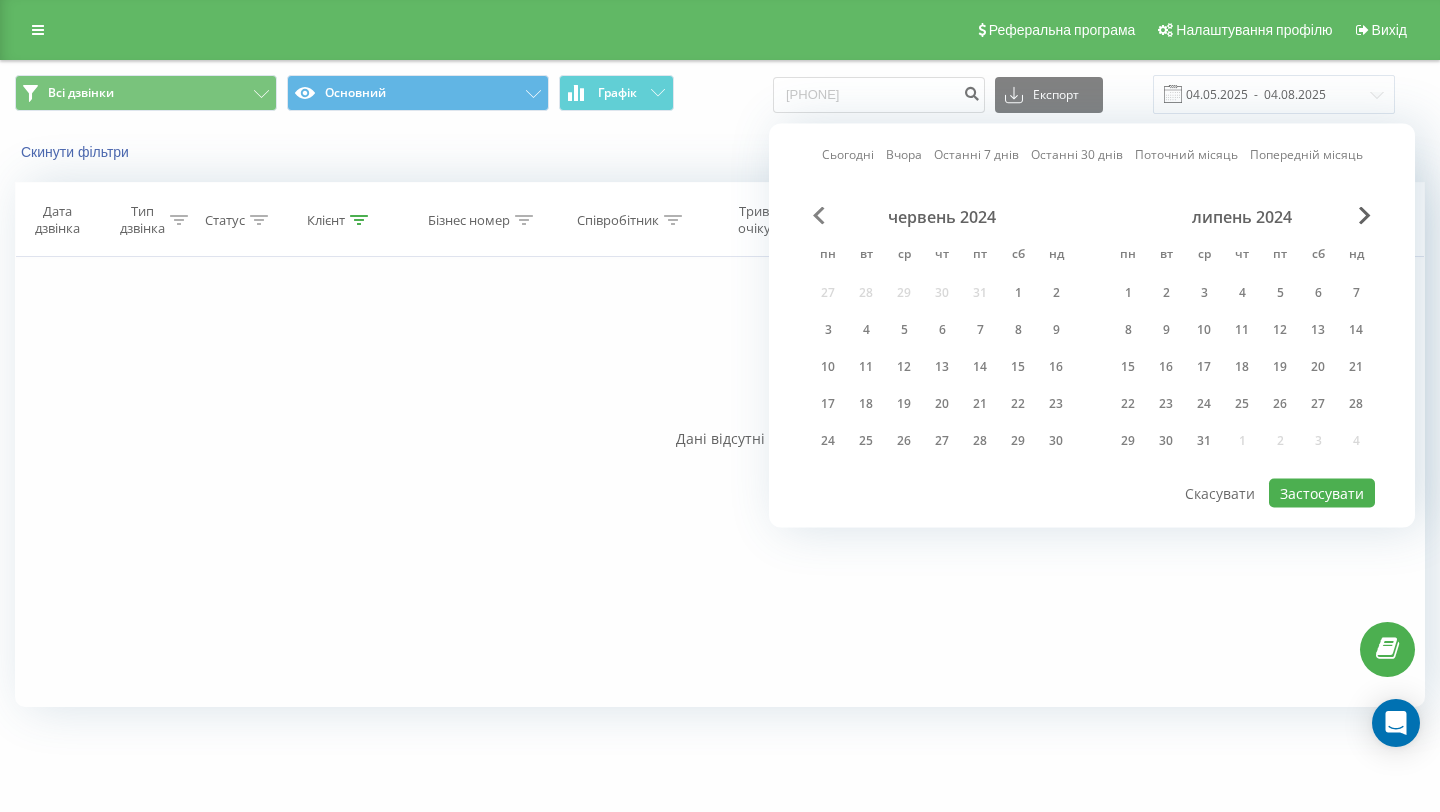 click at bounding box center [819, 216] 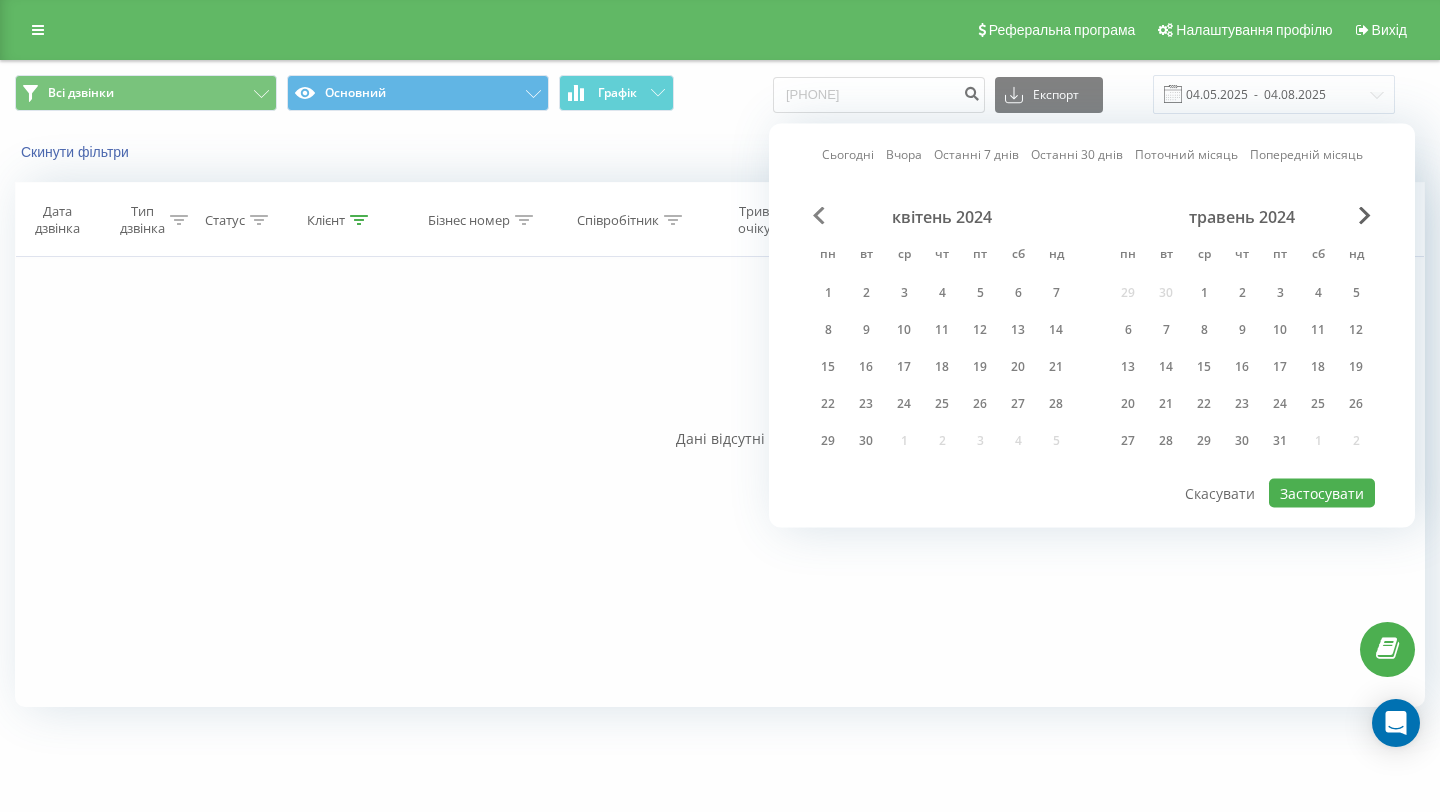 click at bounding box center (819, 216) 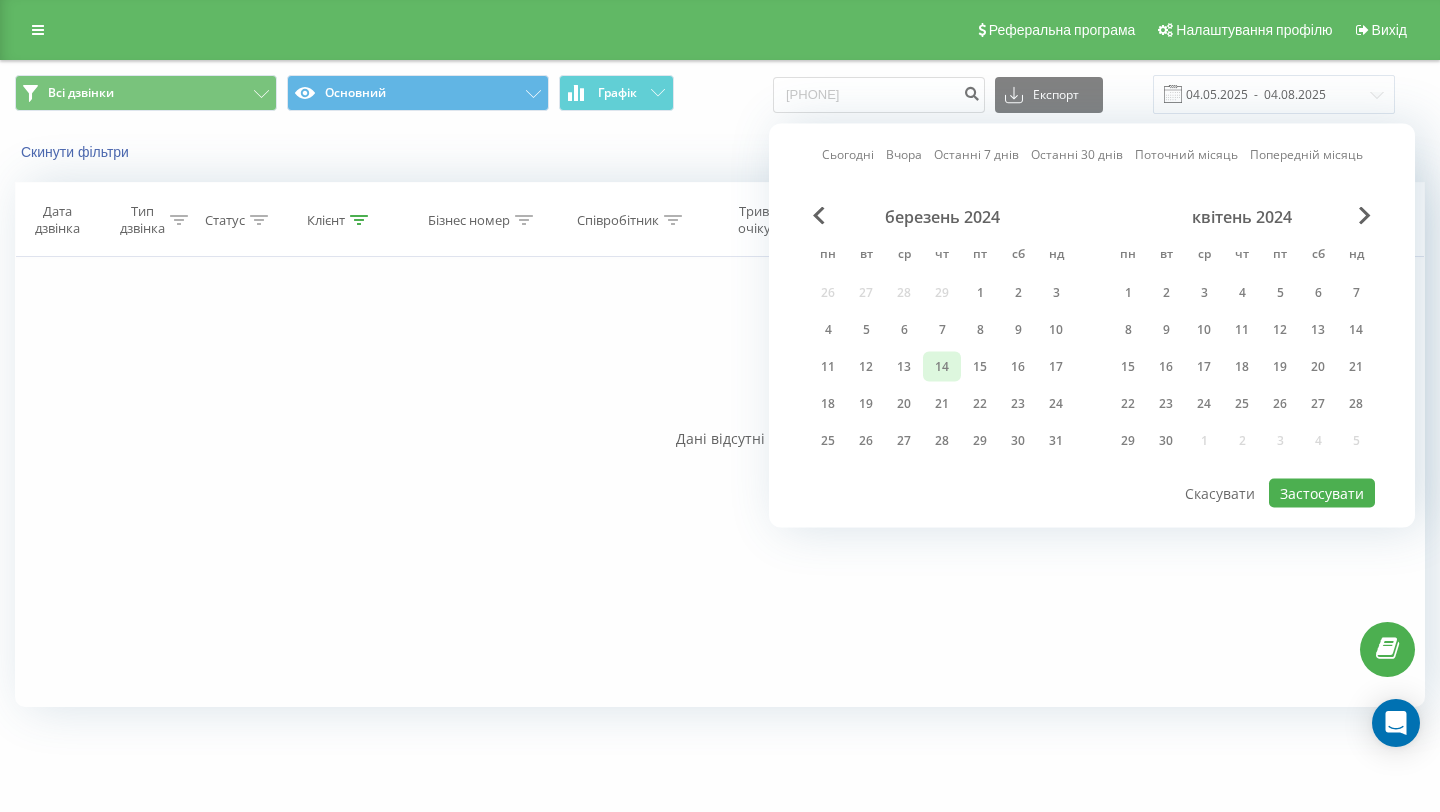 click on "14" at bounding box center [942, 367] 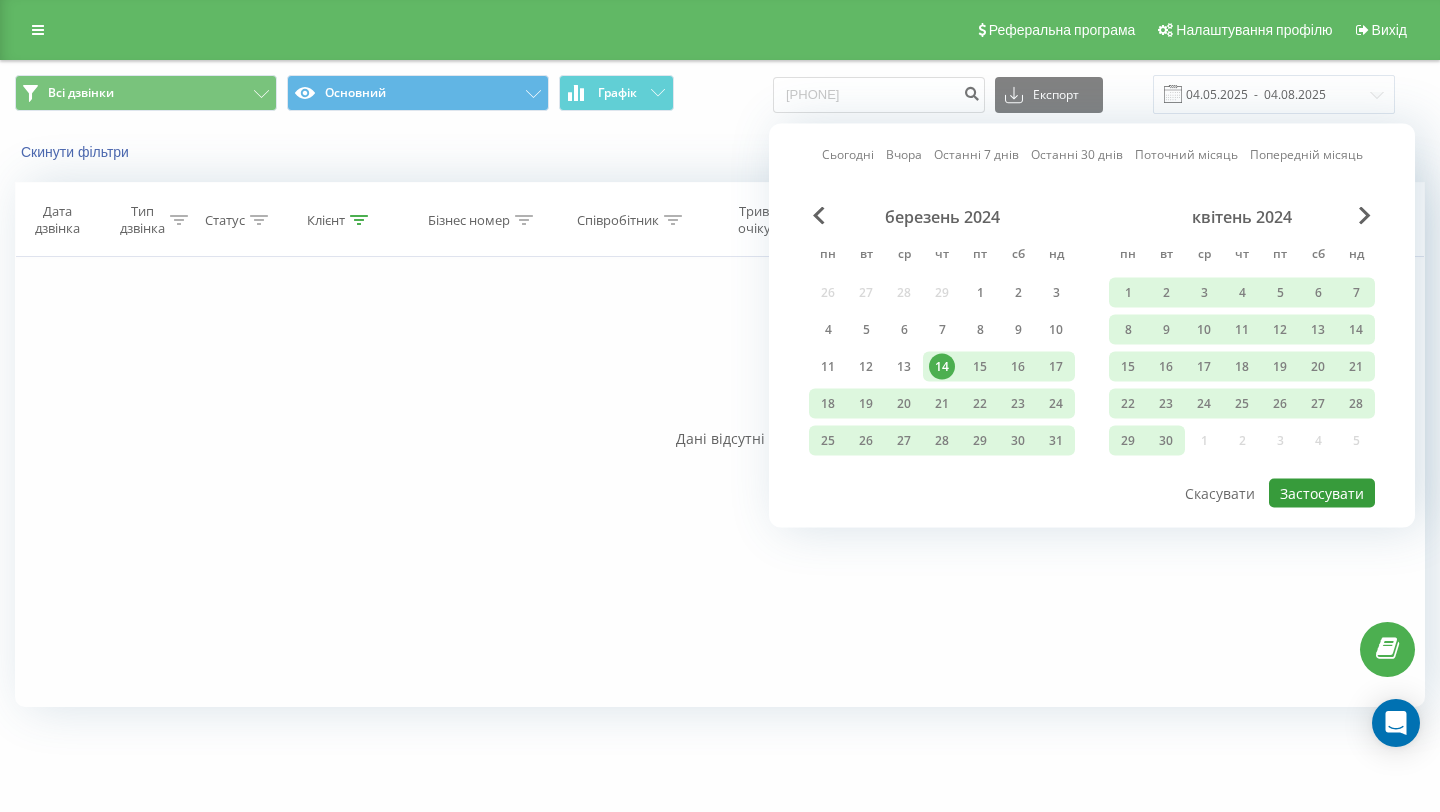 click on "Застосувати" at bounding box center (1322, 493) 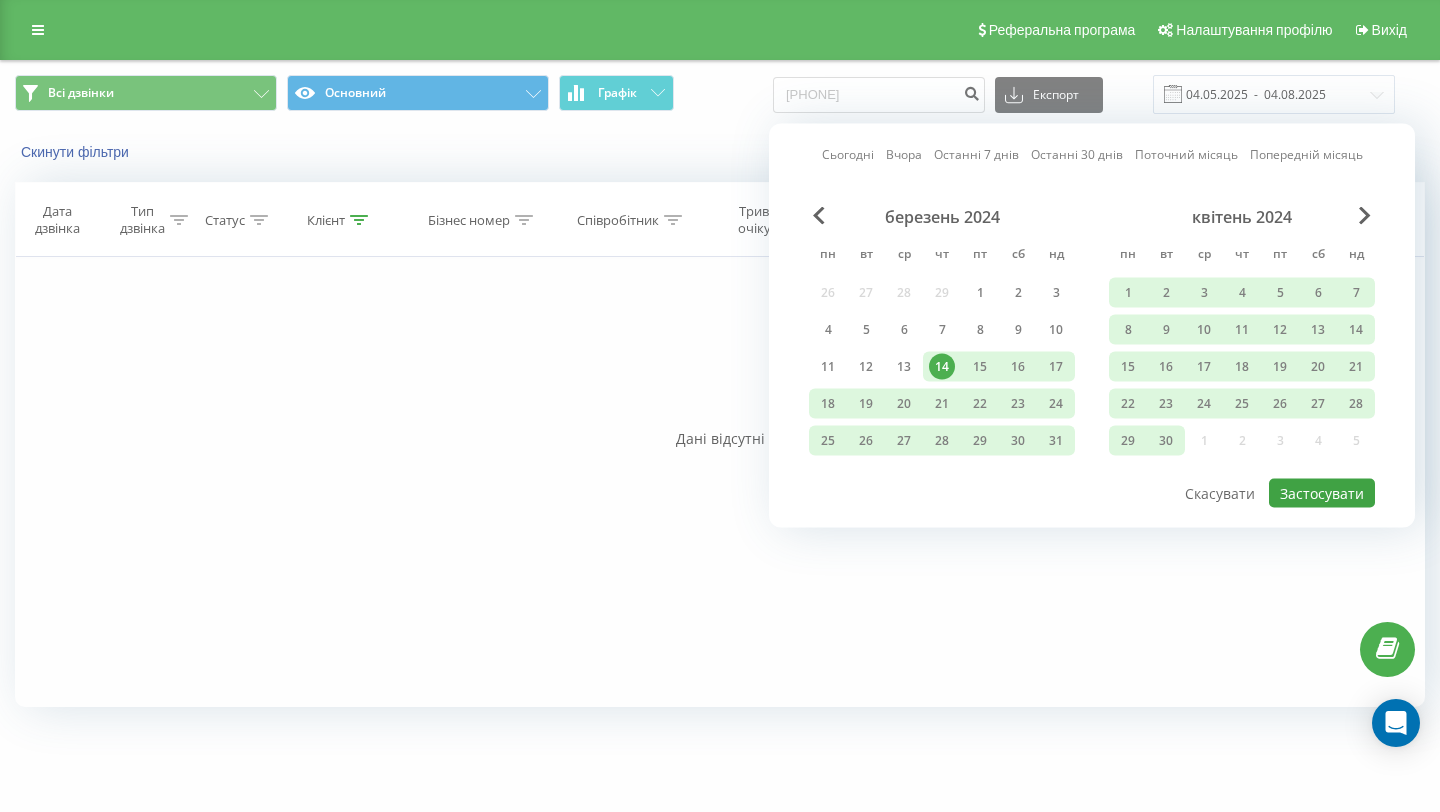 type on "14.03.2024  -  04.08.2025" 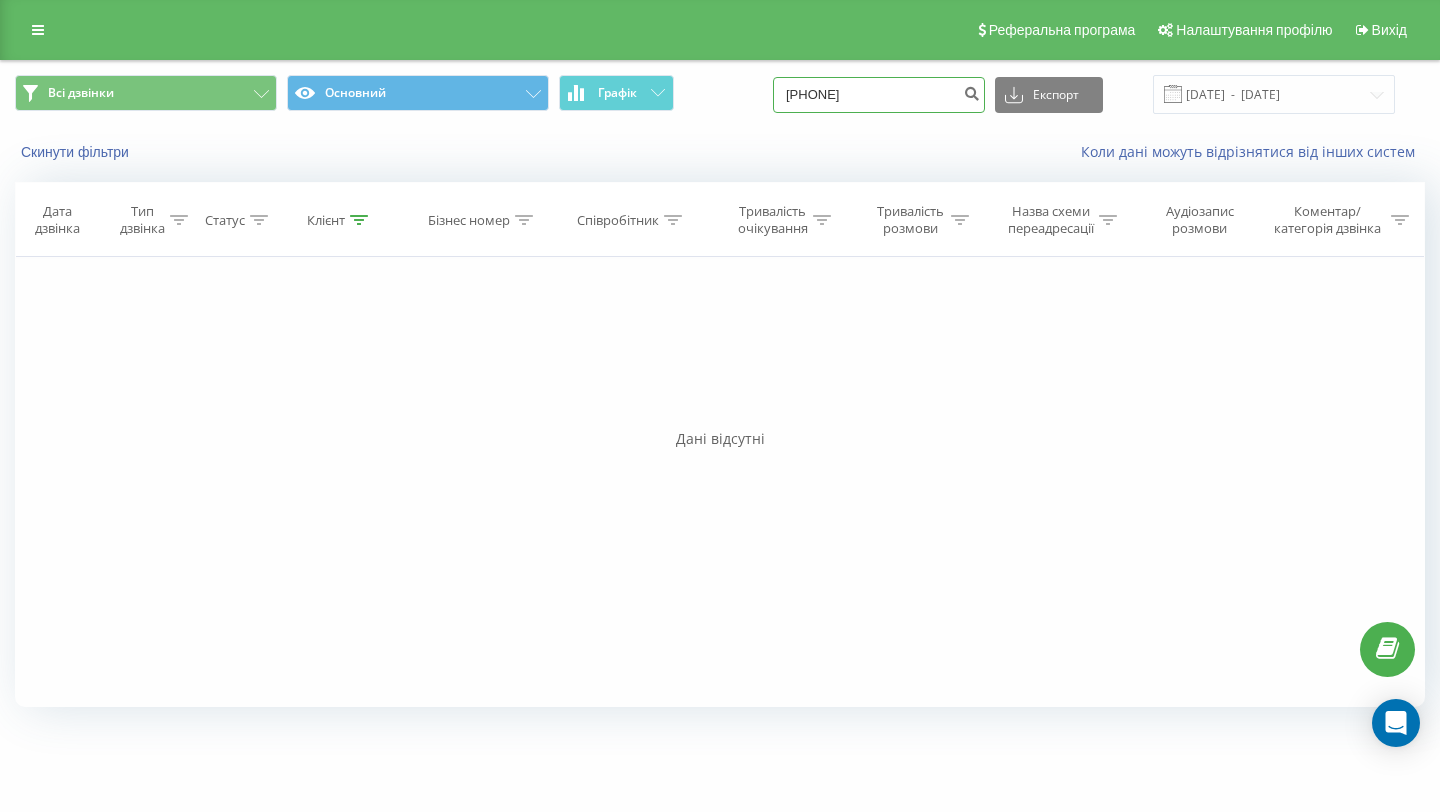 click on "0971410282" at bounding box center [879, 95] 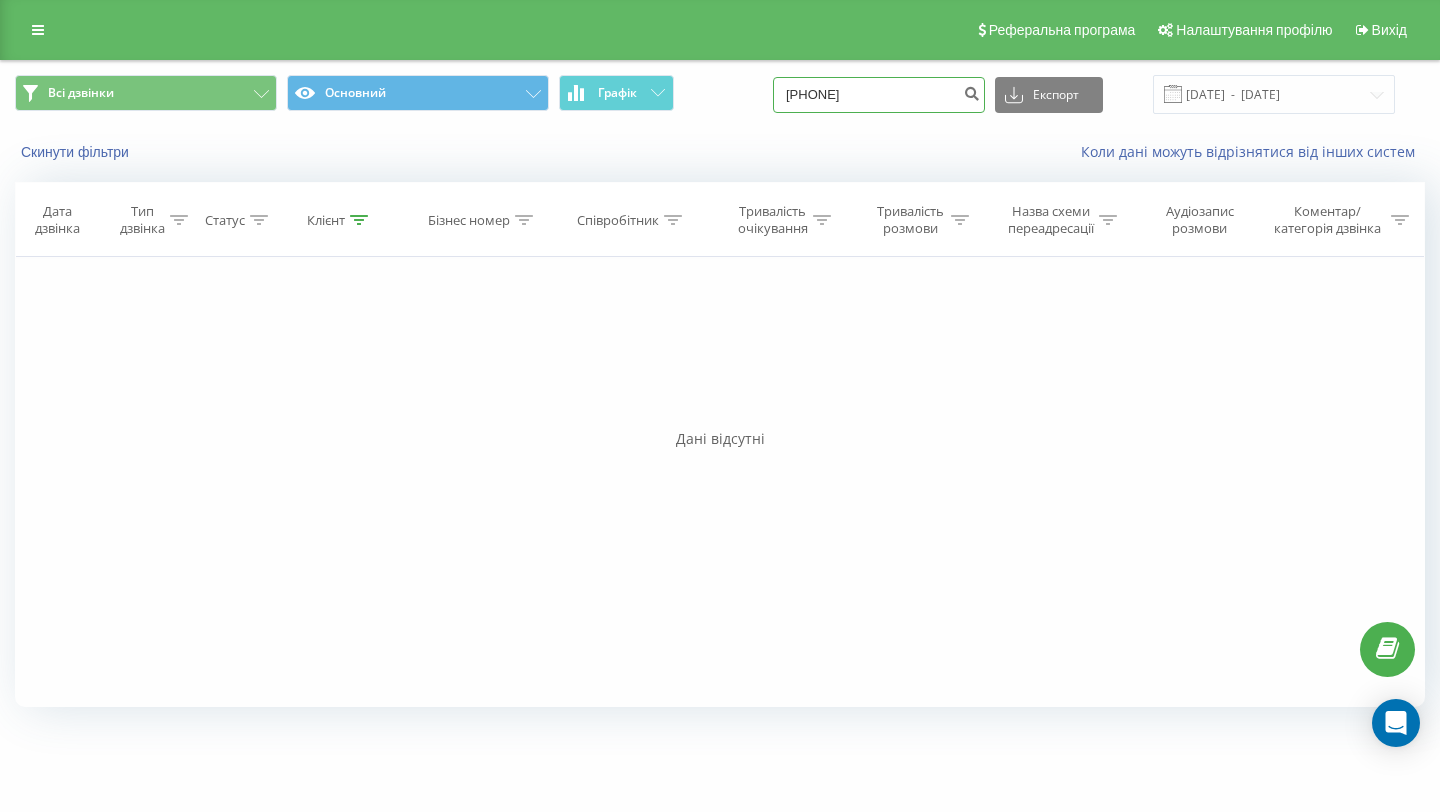 type on "0674191119" 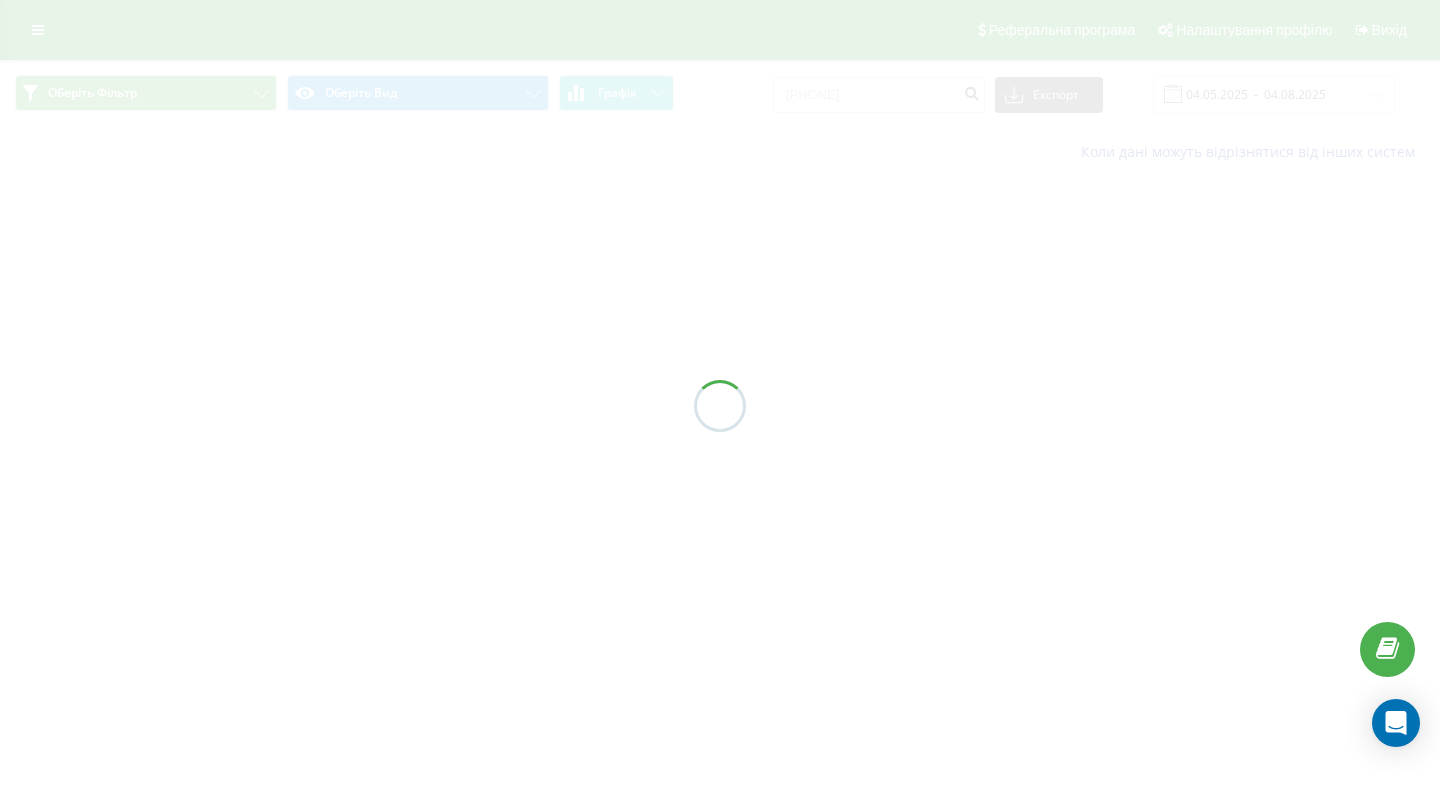 scroll, scrollTop: 0, scrollLeft: 0, axis: both 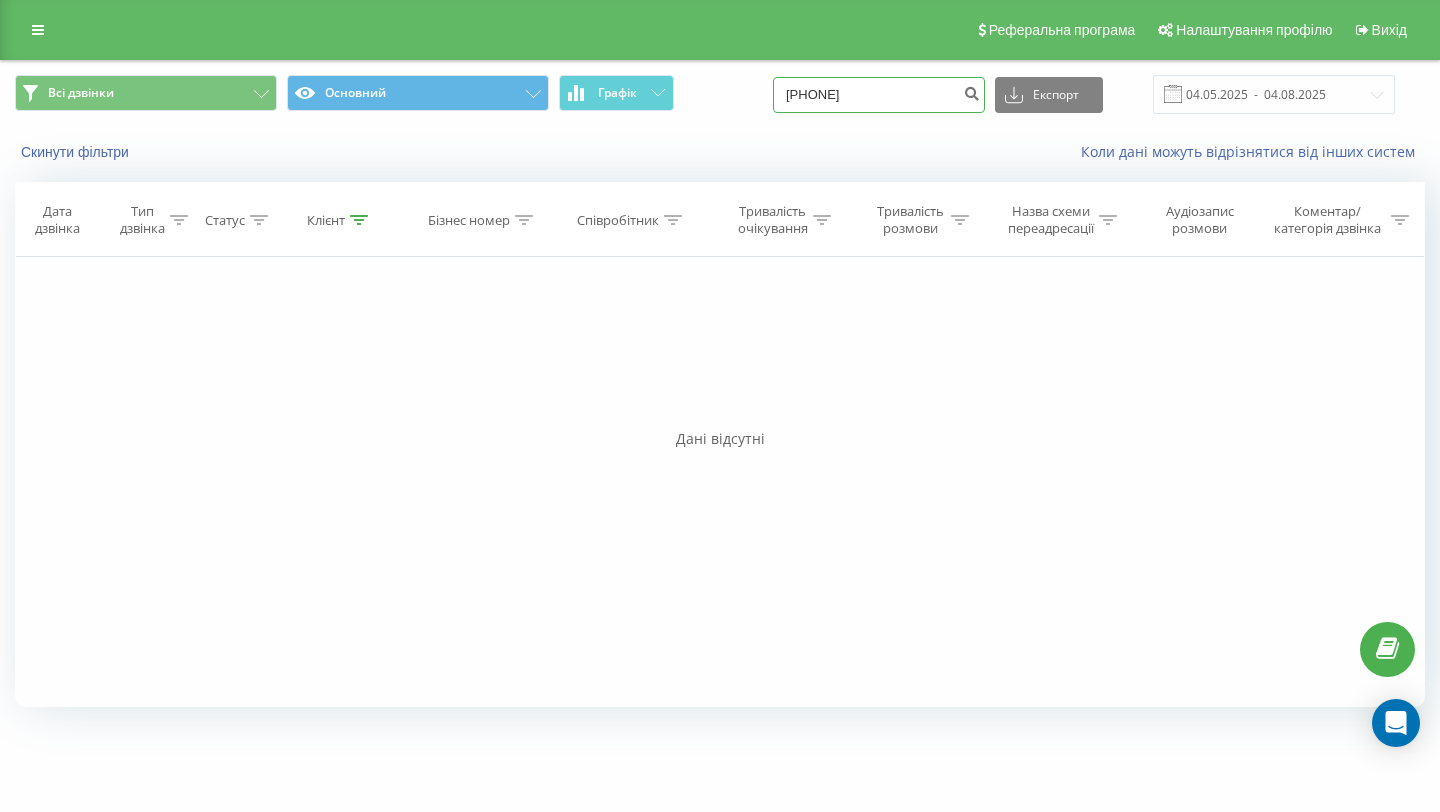 click on "[PHONE]" at bounding box center (879, 95) 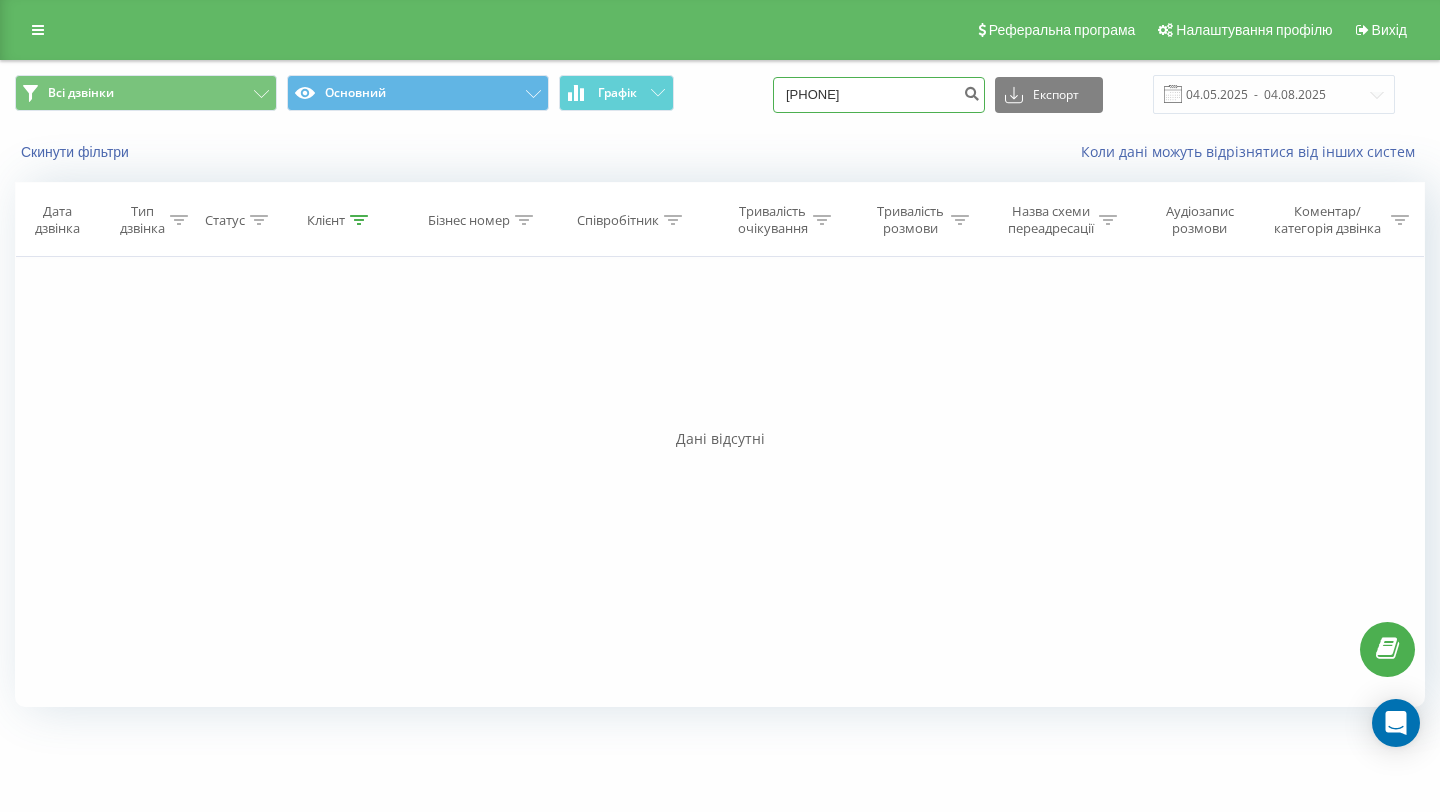 type on "[PHONE]" 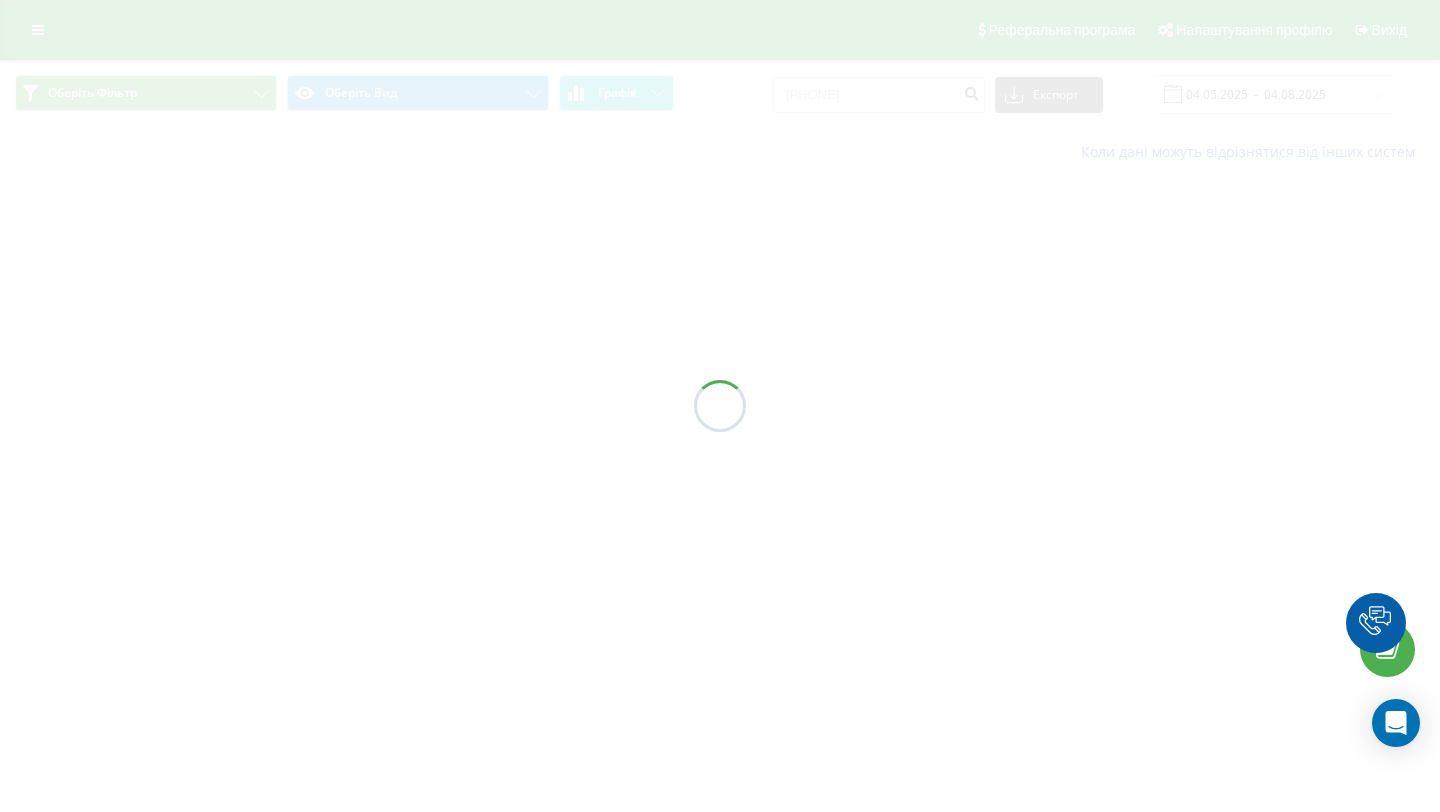 scroll, scrollTop: 0, scrollLeft: 0, axis: both 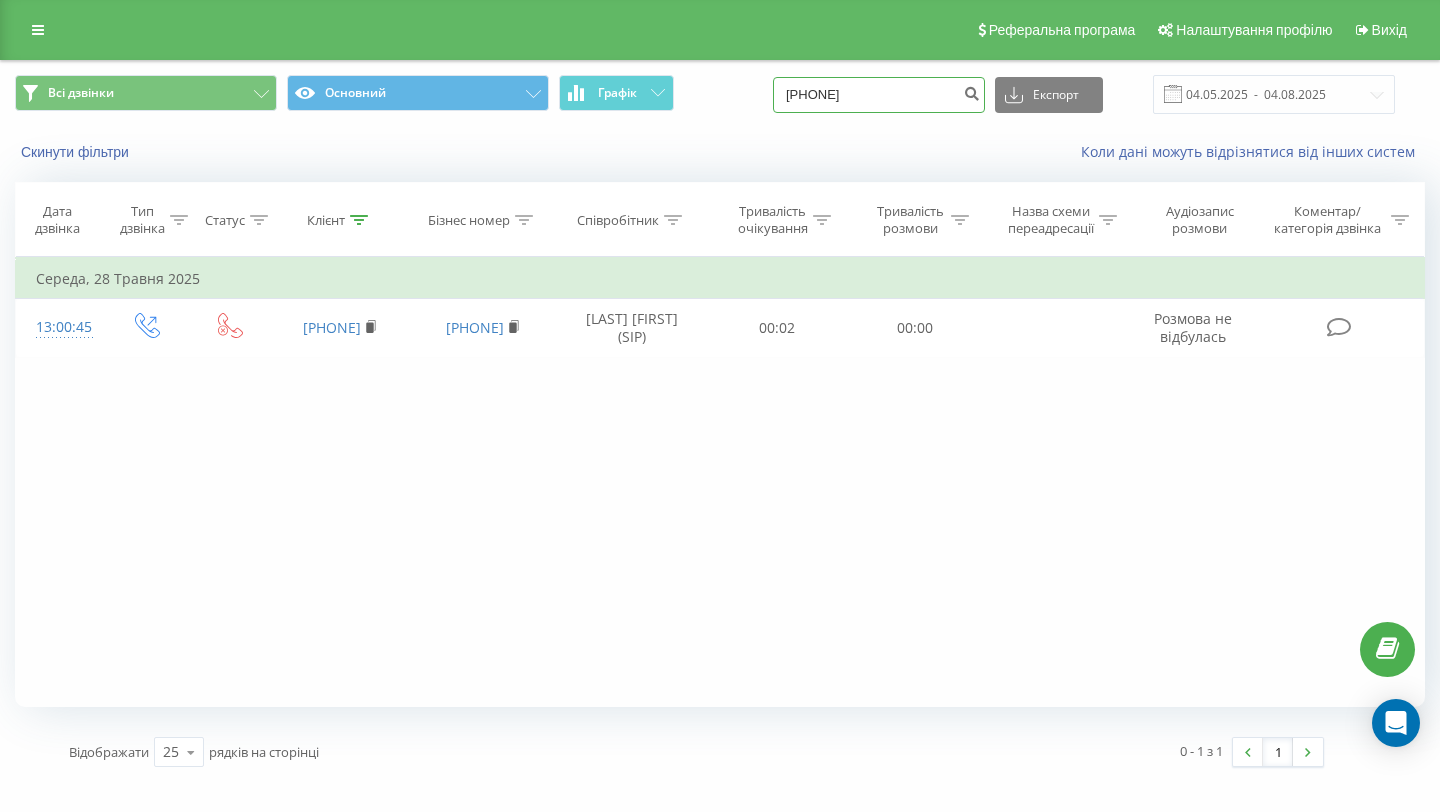 click on "0955287425" at bounding box center [879, 95] 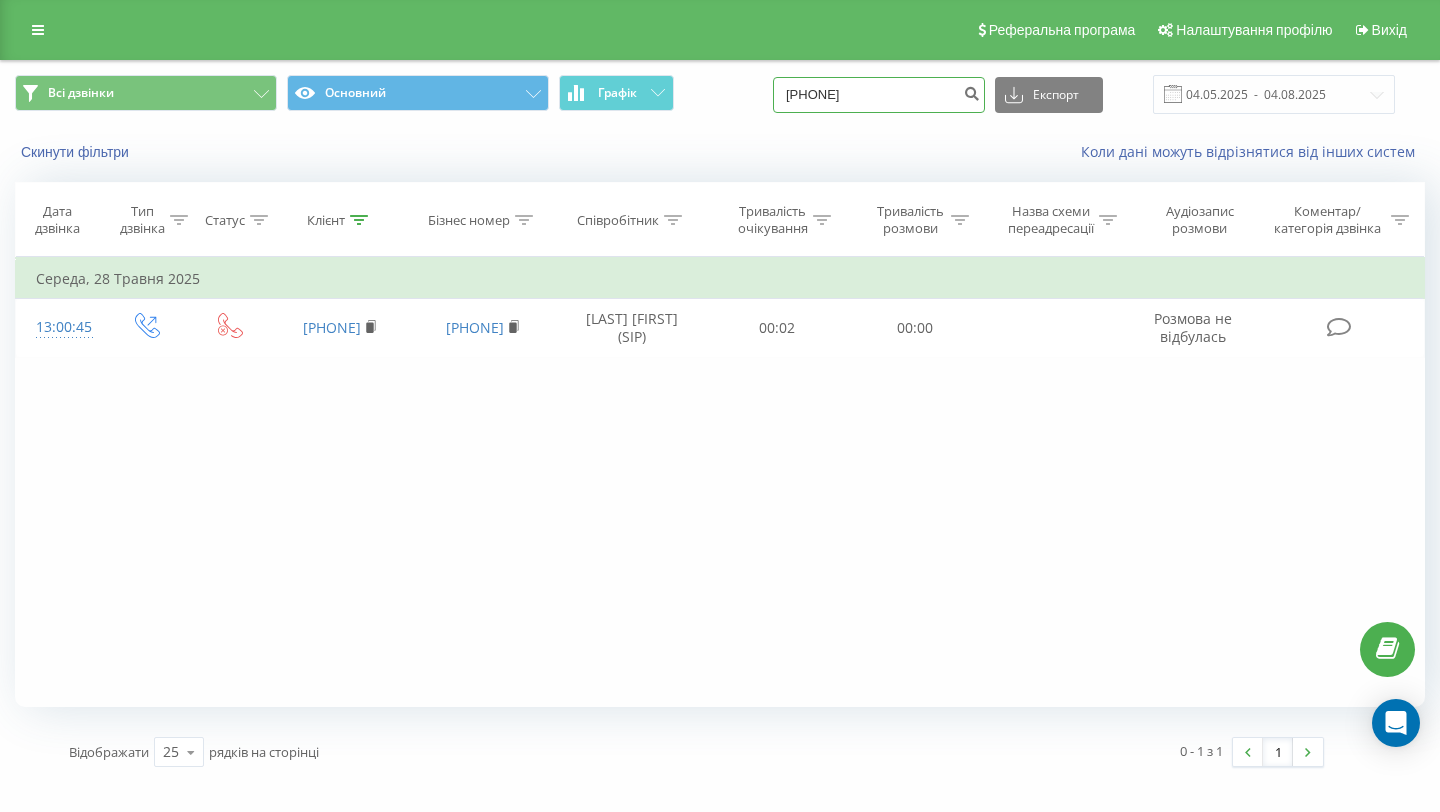 type on "[PHONE]" 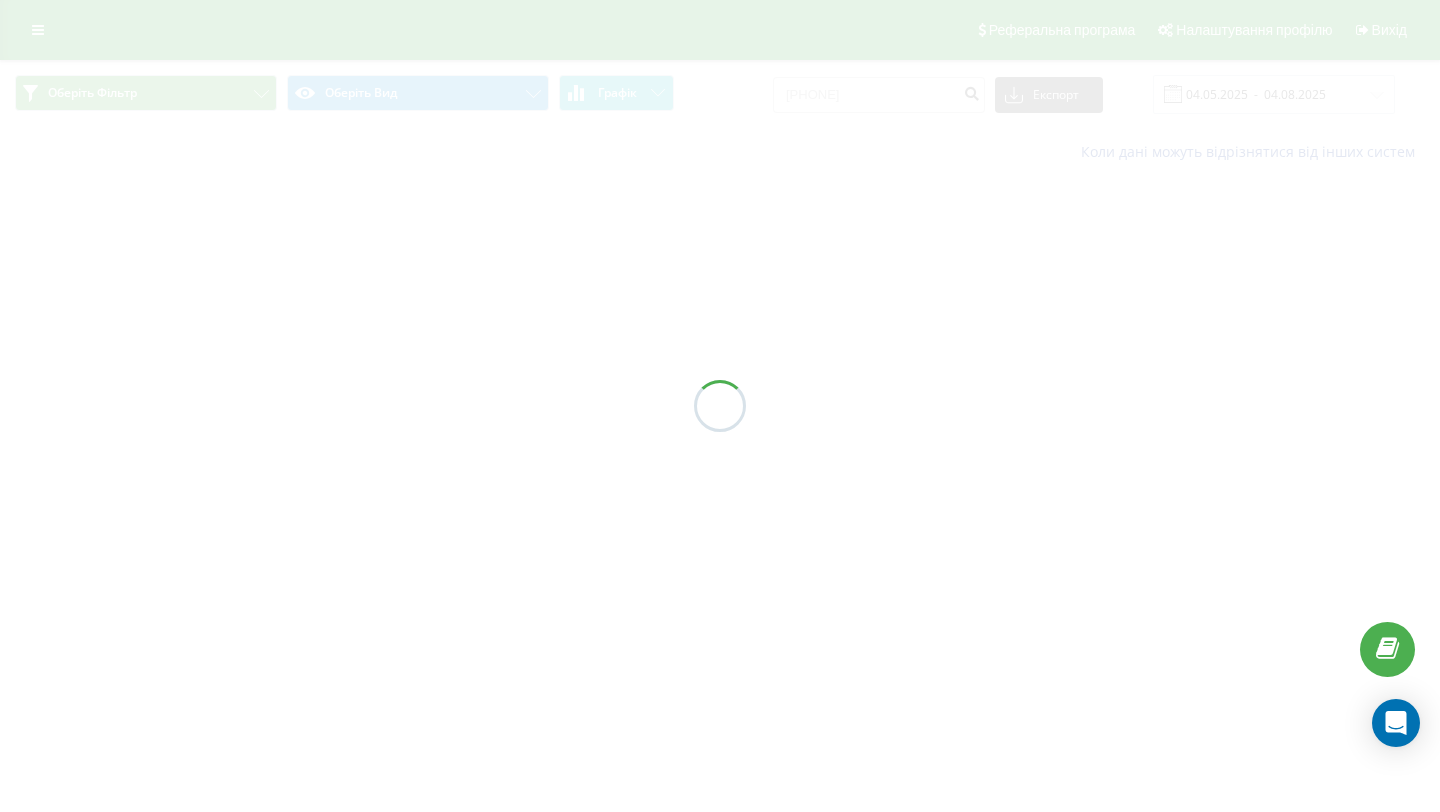 scroll, scrollTop: 0, scrollLeft: 0, axis: both 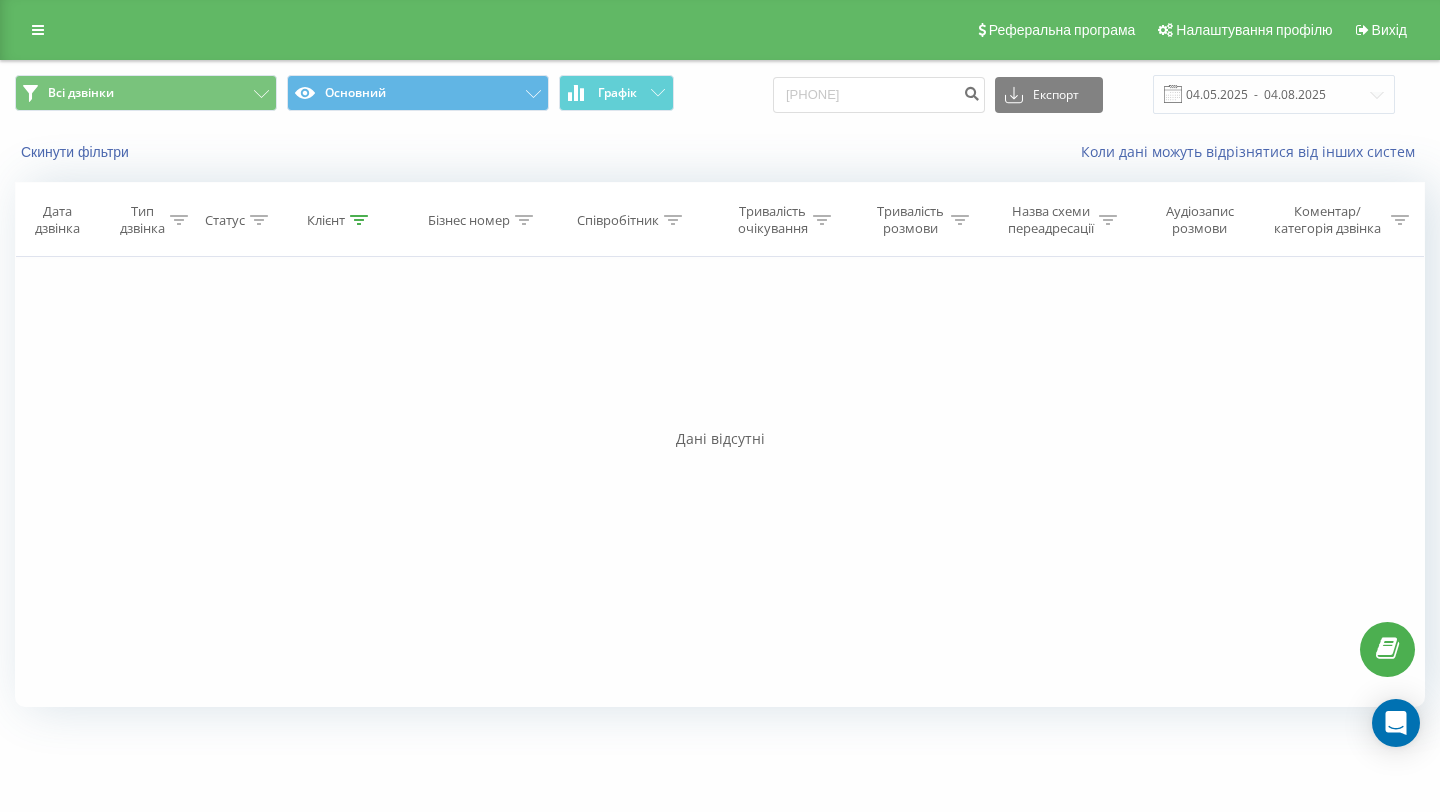 click on "Всі дзвінки Основний Графік [PHONE] Експорт .csv .xls .xlsx [DATE]  -  [DATE]" at bounding box center [720, 94] 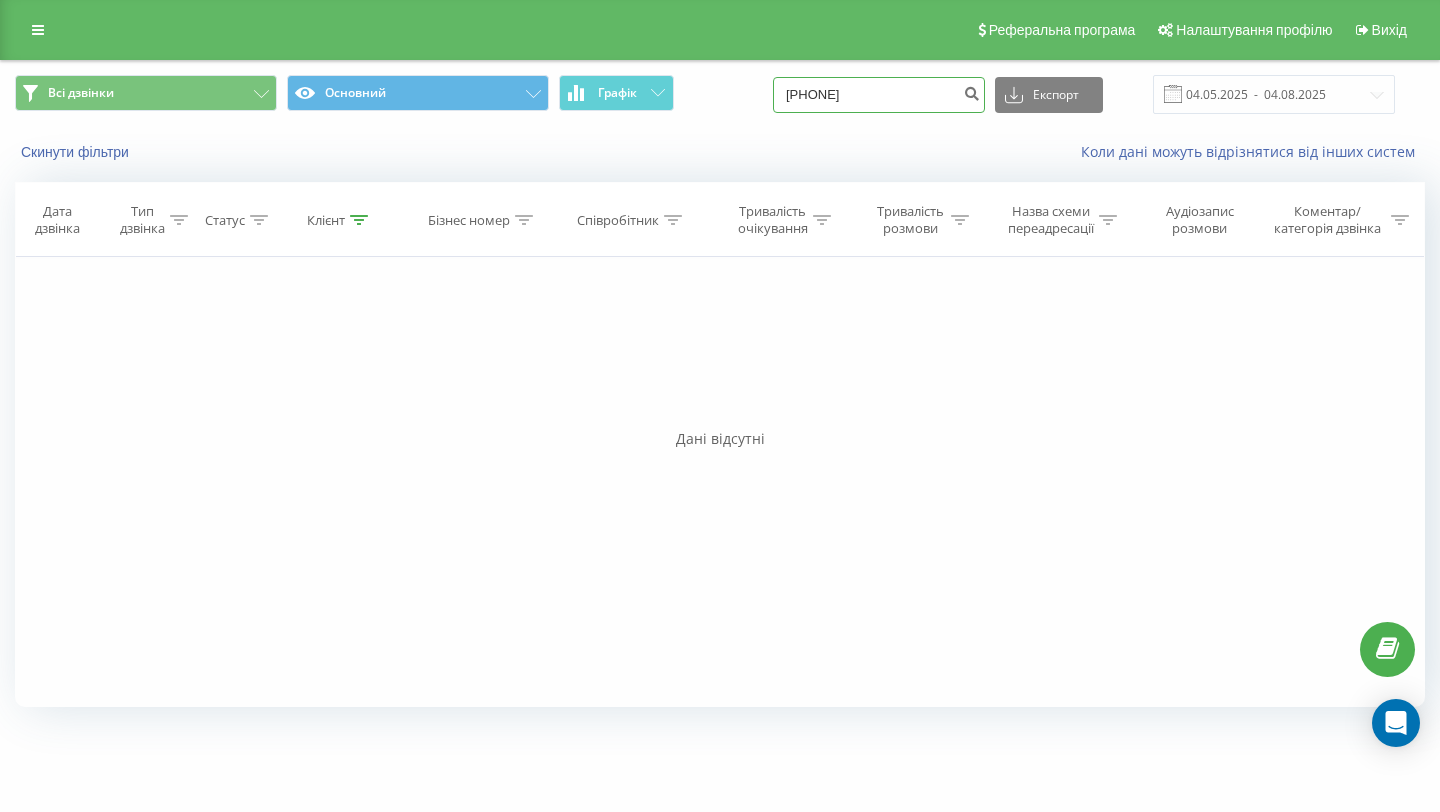 click on "[PHONE]" at bounding box center [879, 95] 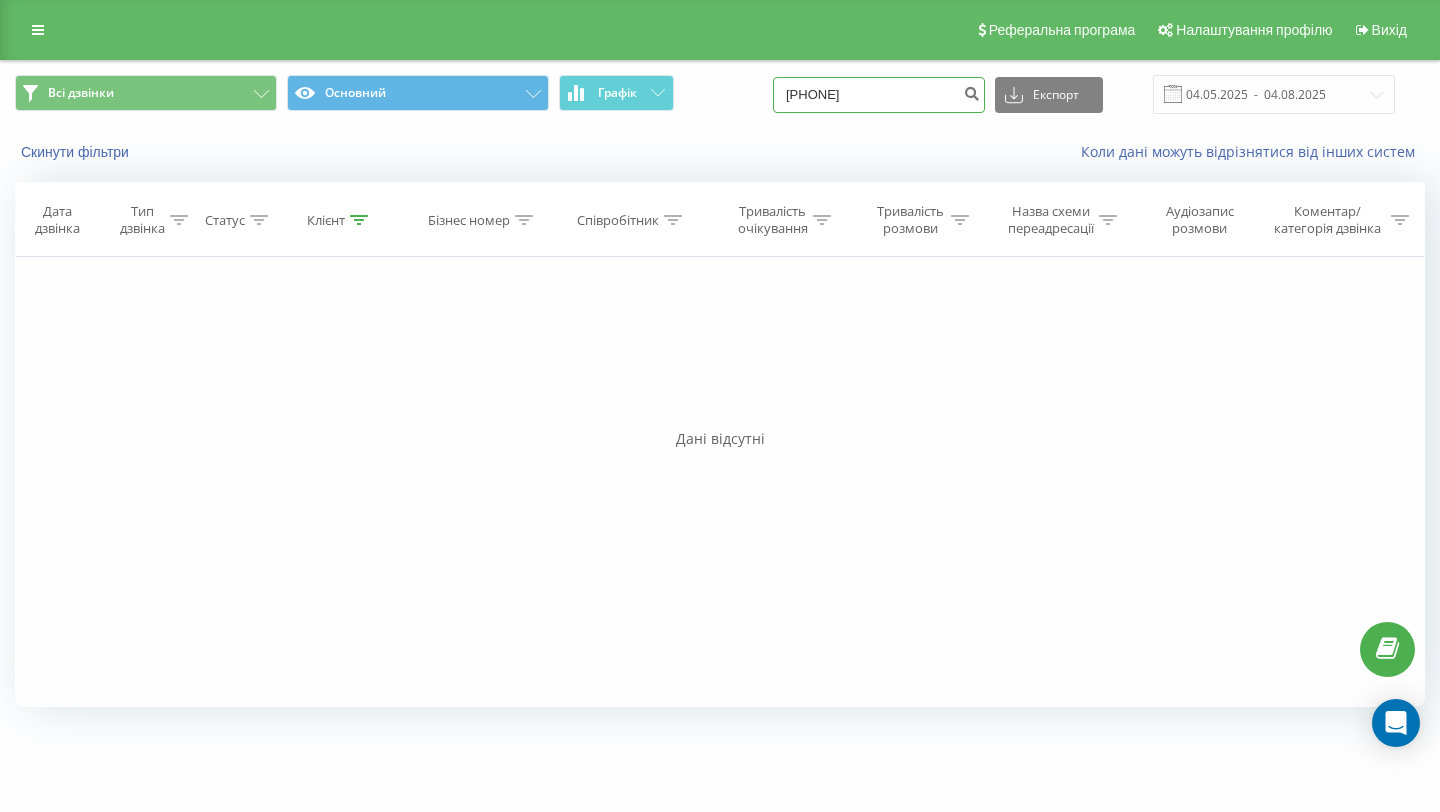 type on "[PHONE]" 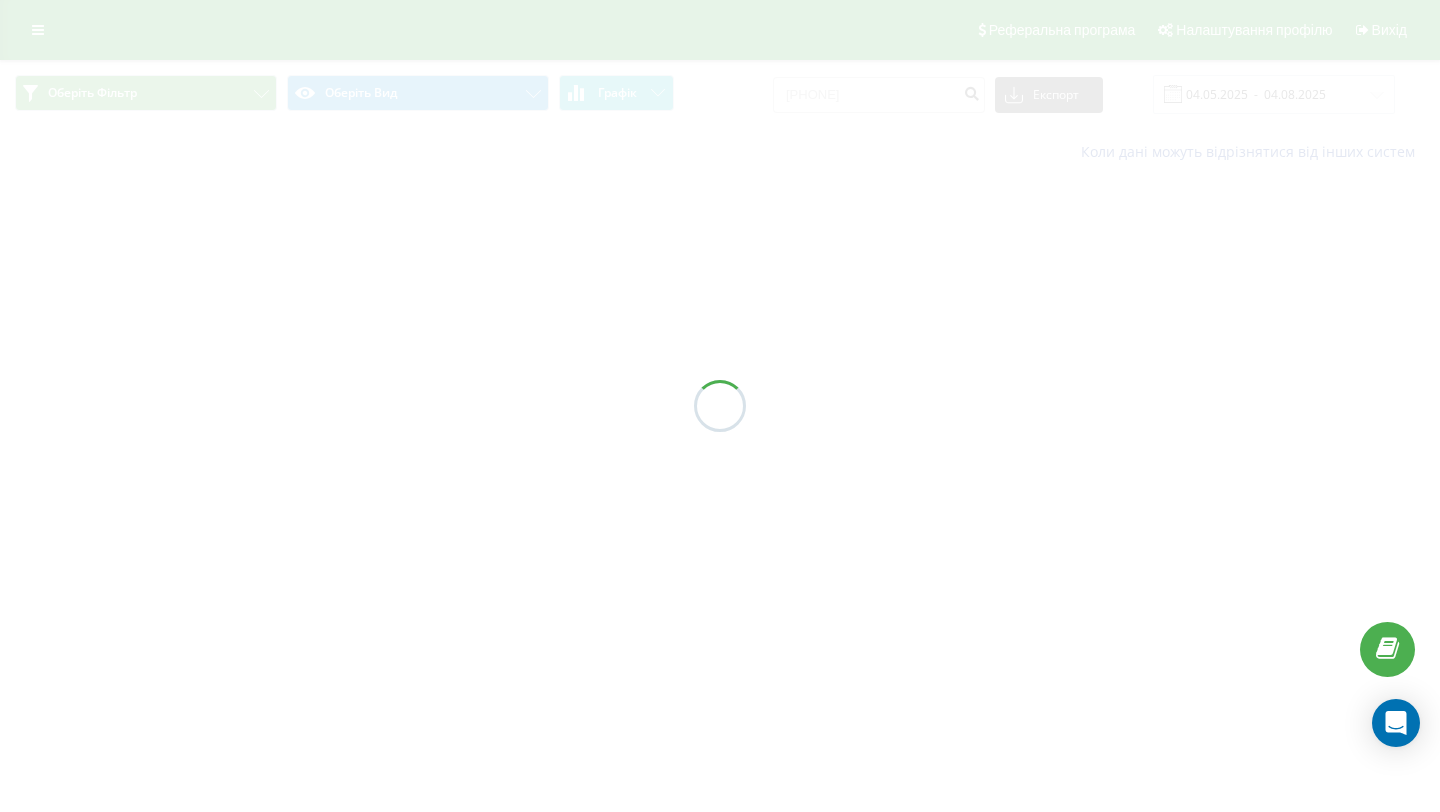 scroll, scrollTop: 0, scrollLeft: 0, axis: both 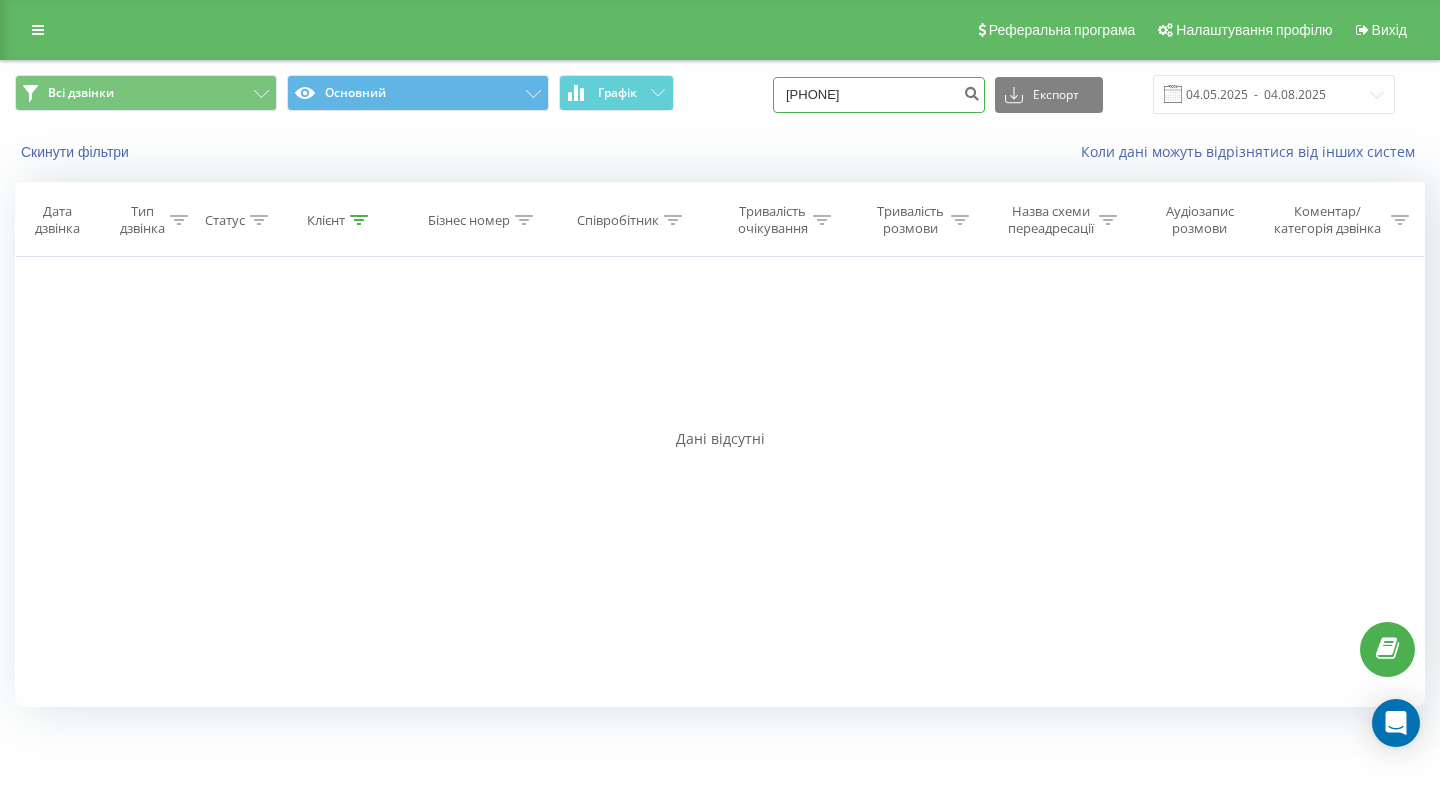click on "0974740312" at bounding box center [879, 95] 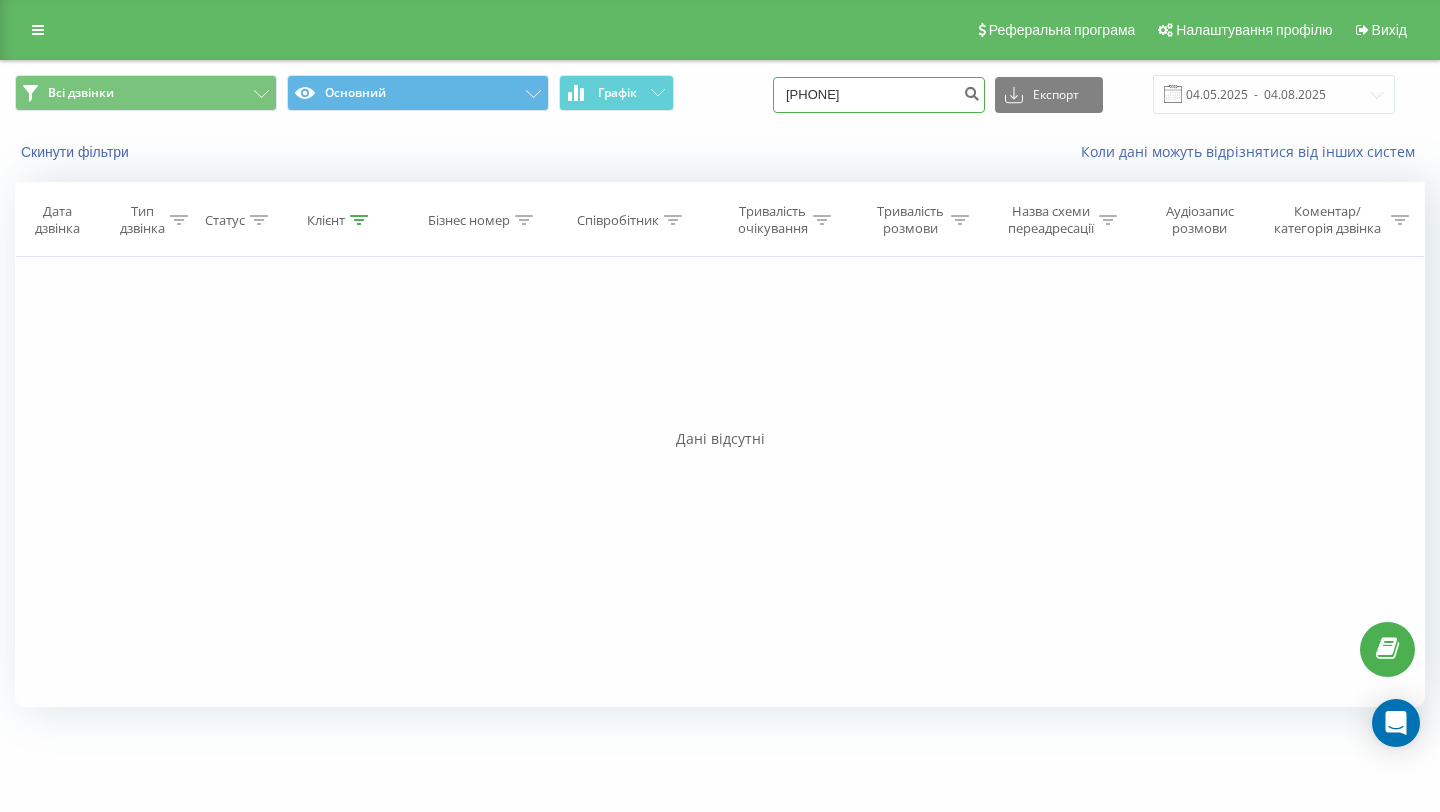 type on "0636166396" 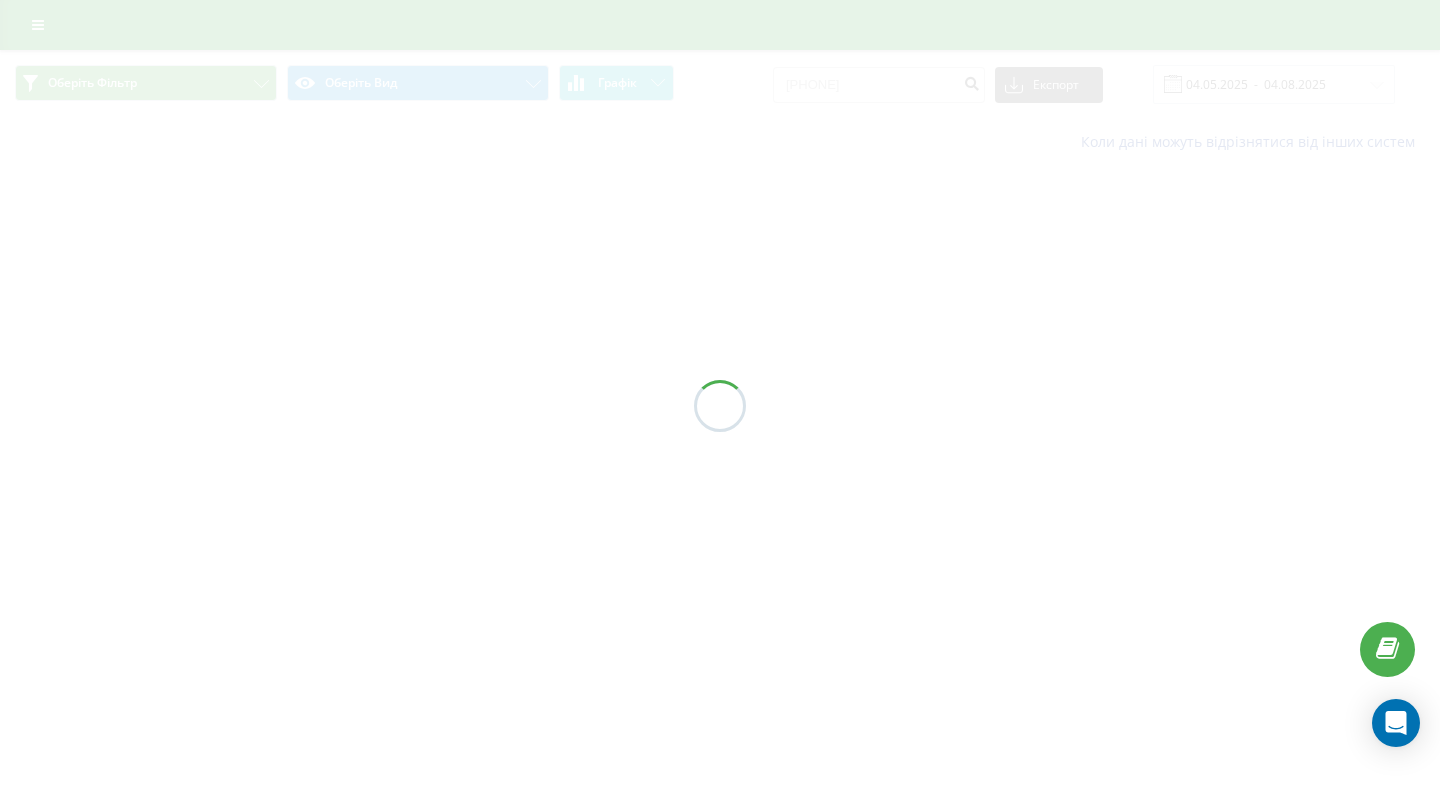 scroll, scrollTop: 0, scrollLeft: 0, axis: both 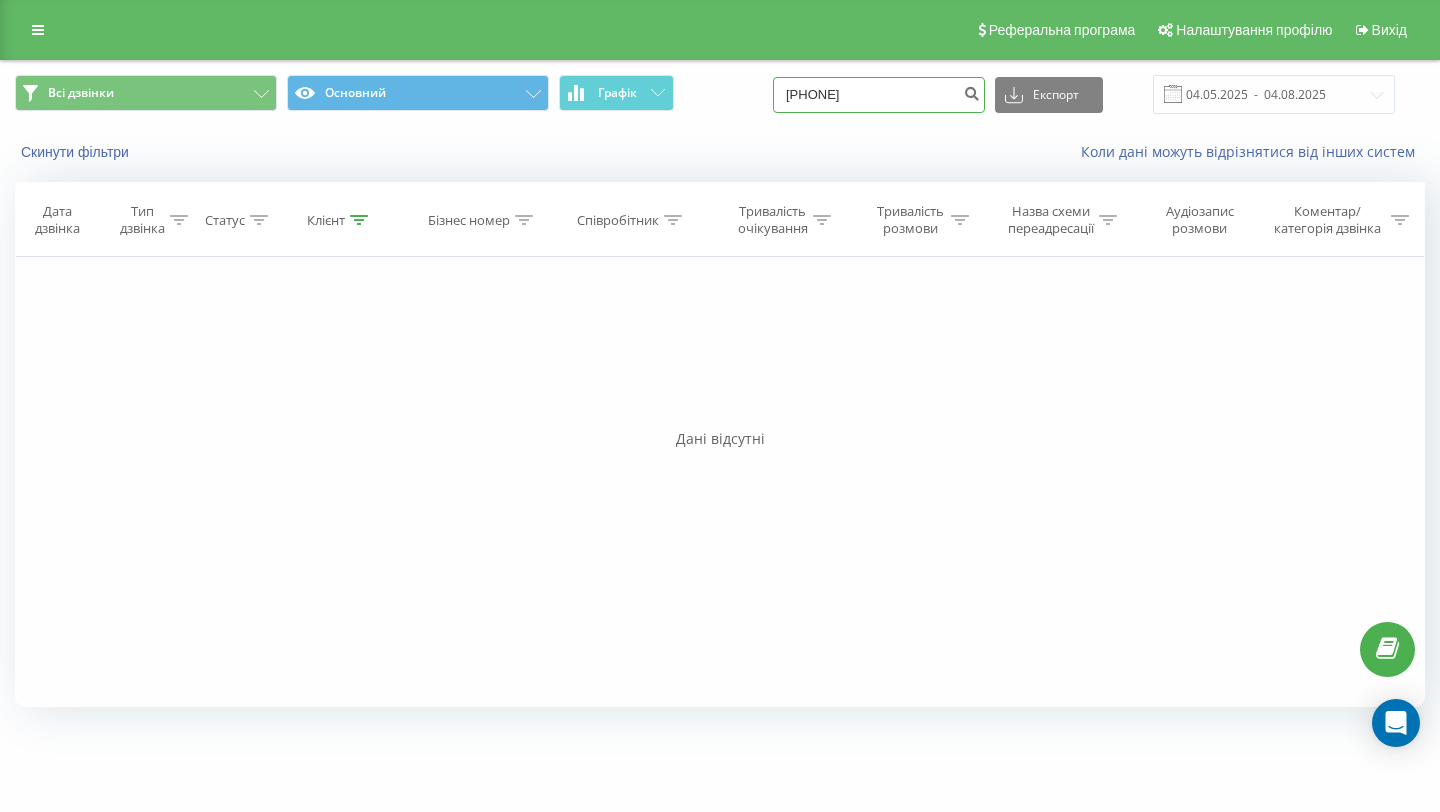 click on "0636166396" at bounding box center (879, 95) 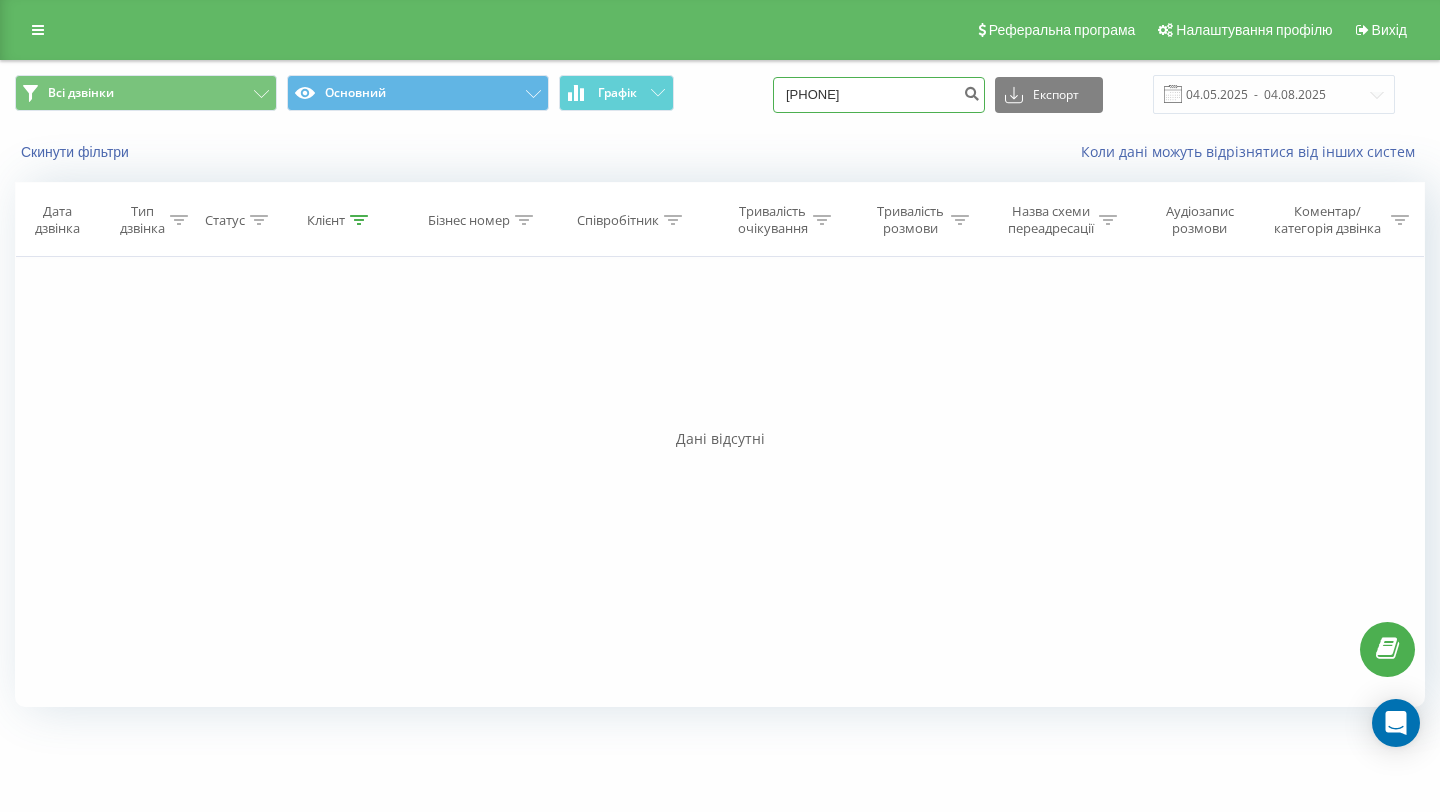 type on "0978724890" 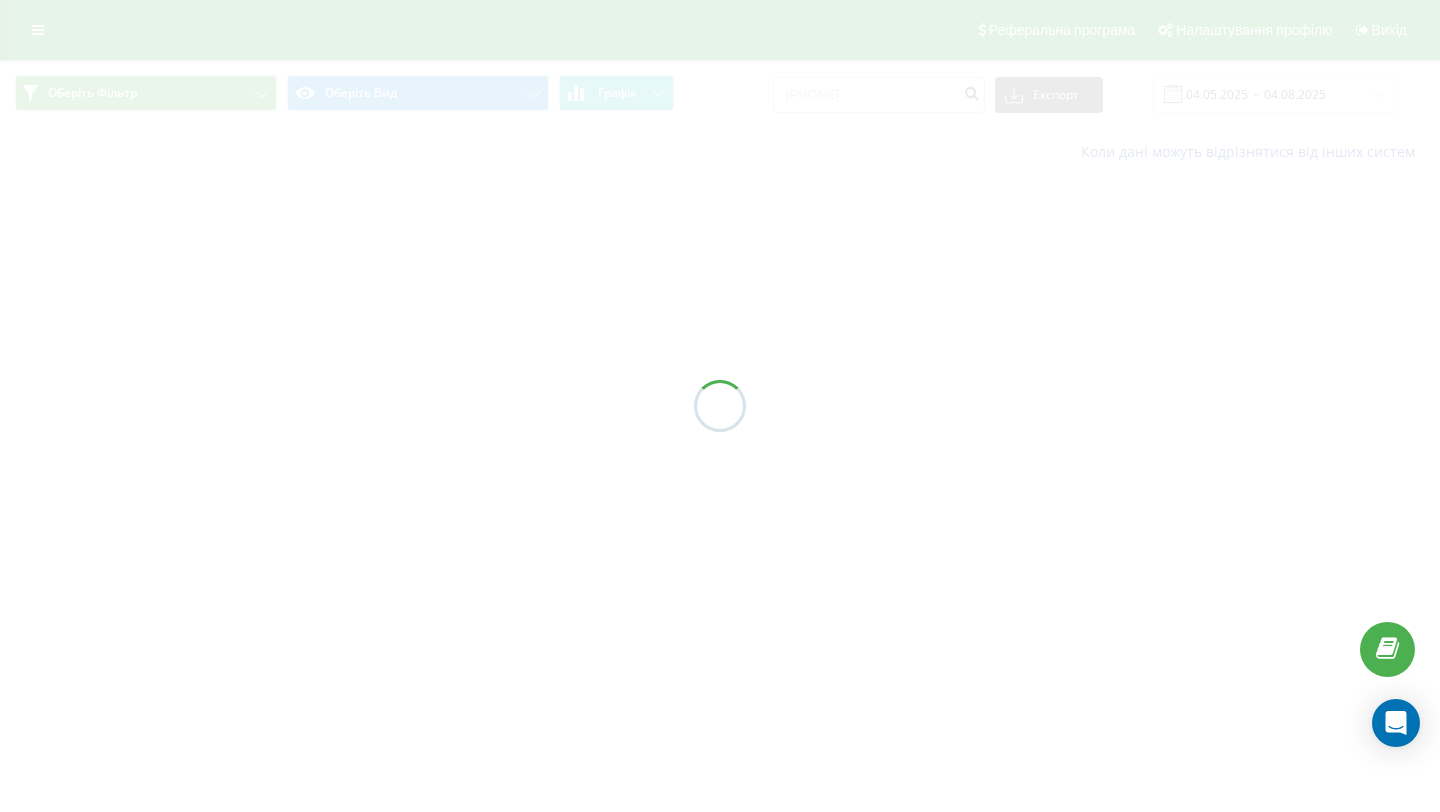 scroll, scrollTop: 0, scrollLeft: 0, axis: both 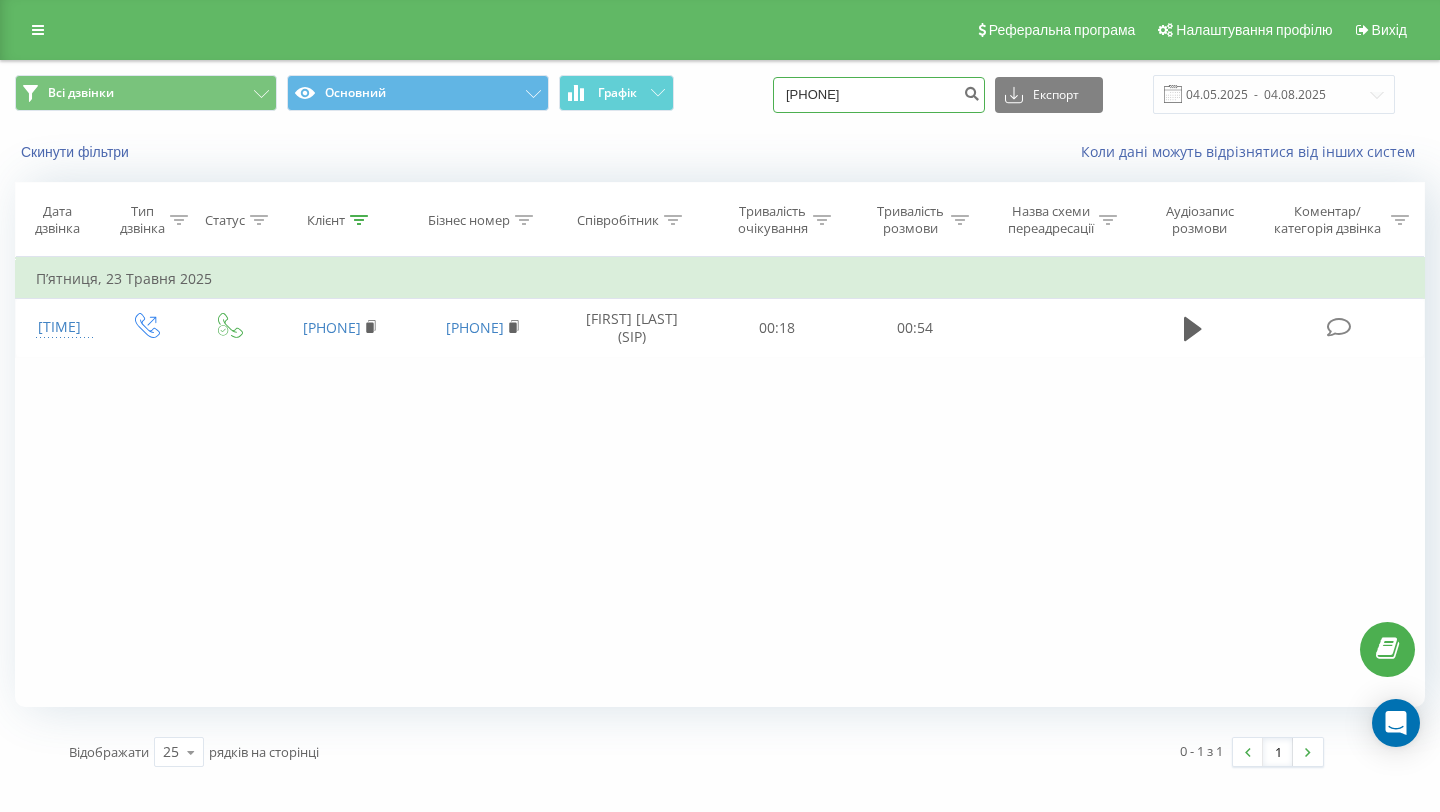 click on "[PHONE]" at bounding box center [879, 95] 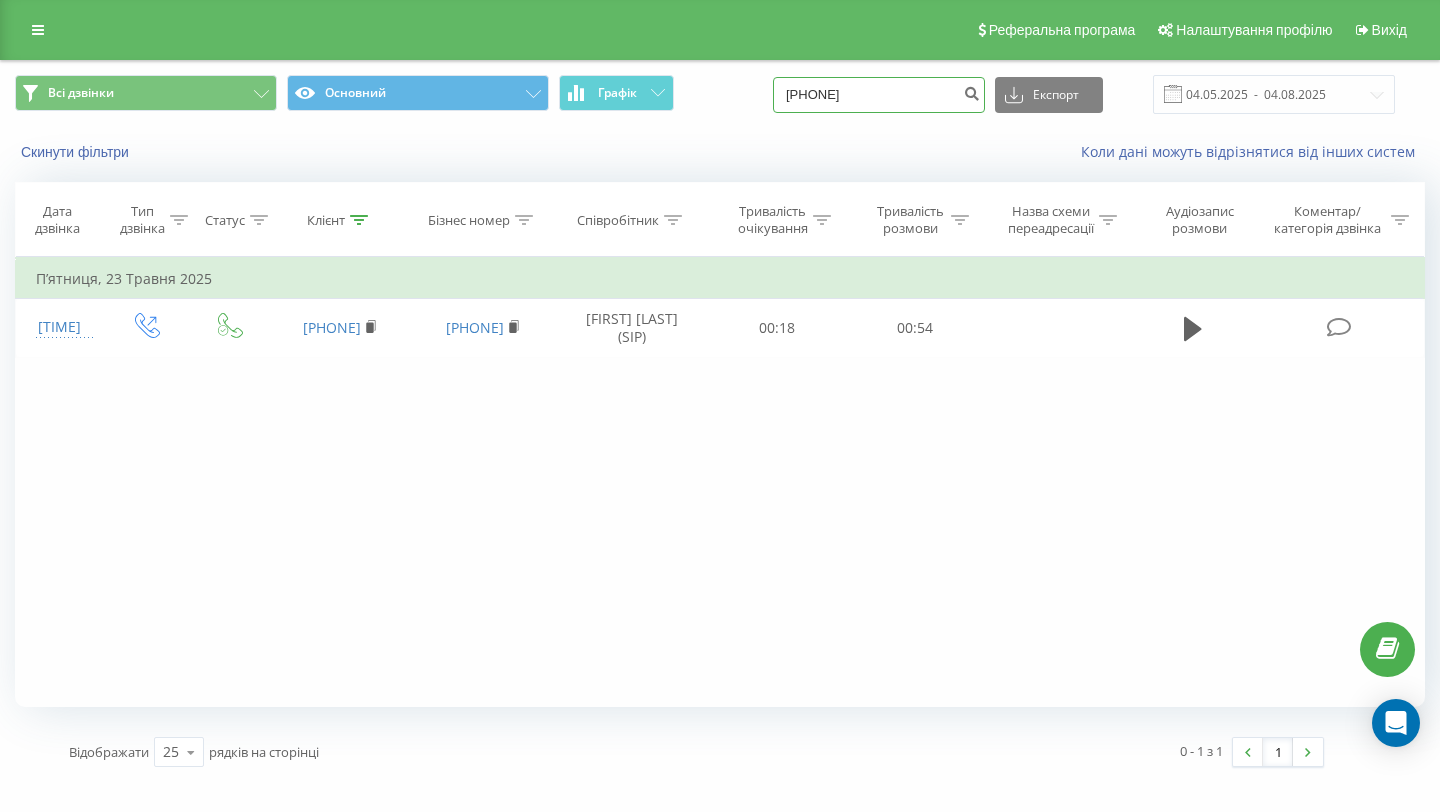 type on "[PHONE]" 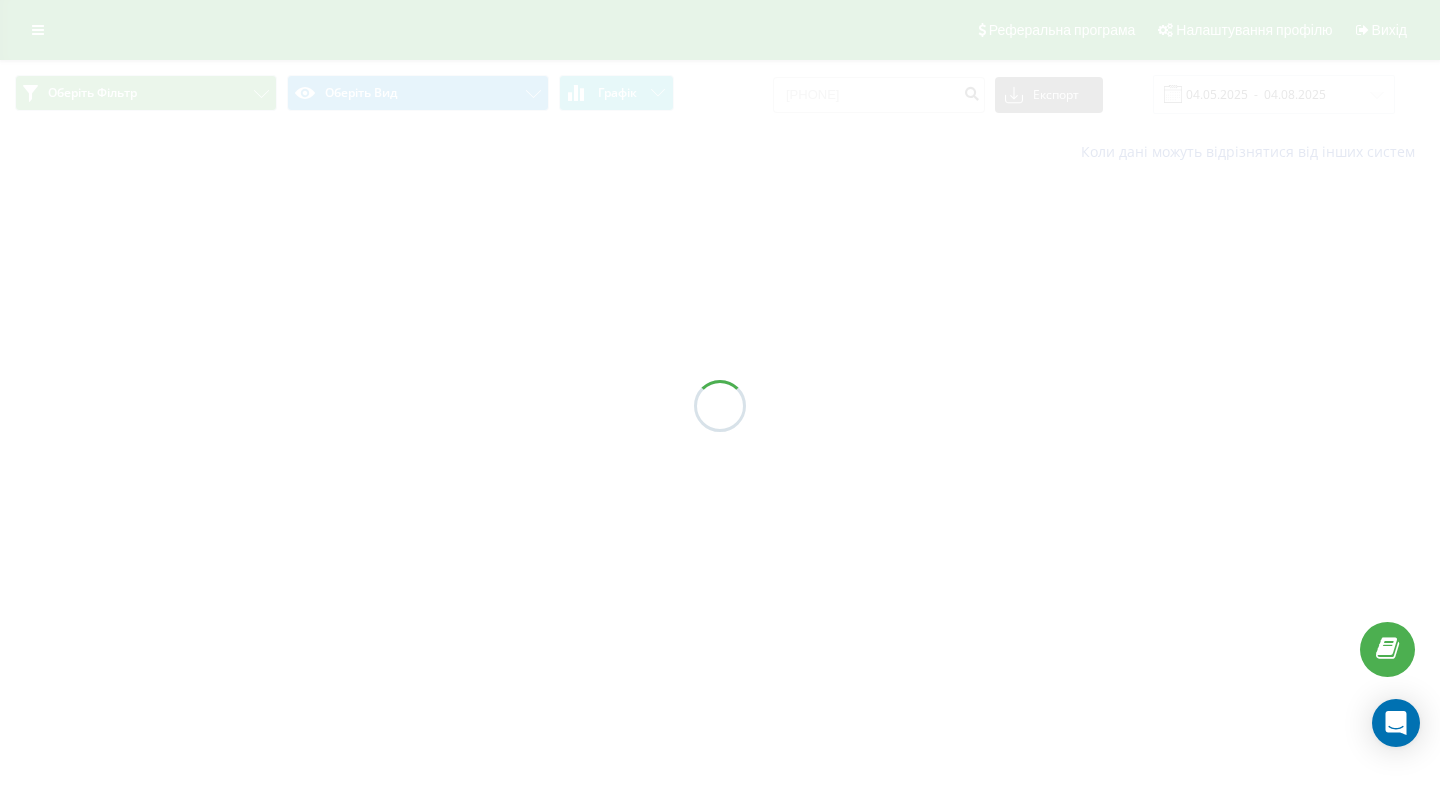 scroll, scrollTop: 0, scrollLeft: 0, axis: both 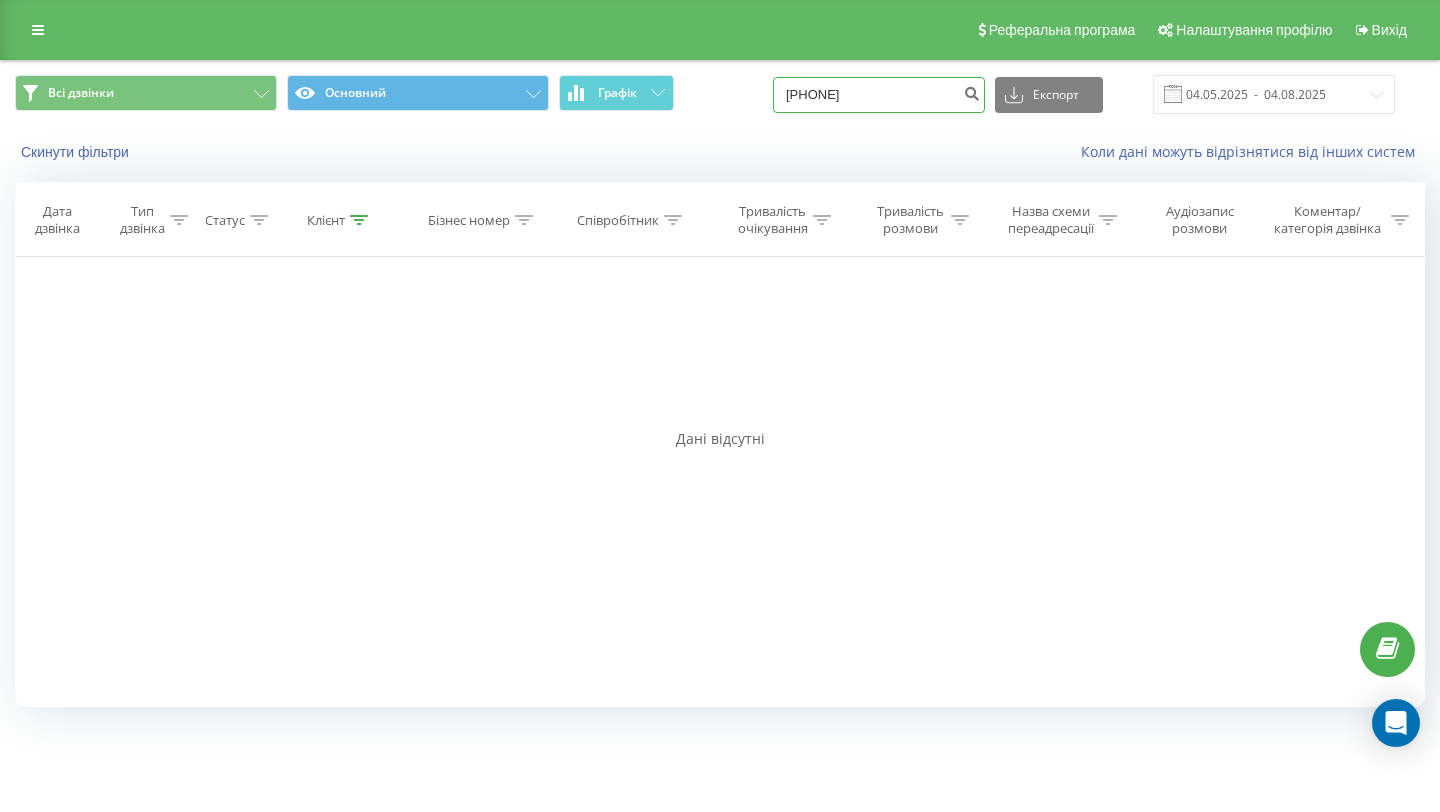 click on "0939811111" at bounding box center [879, 95] 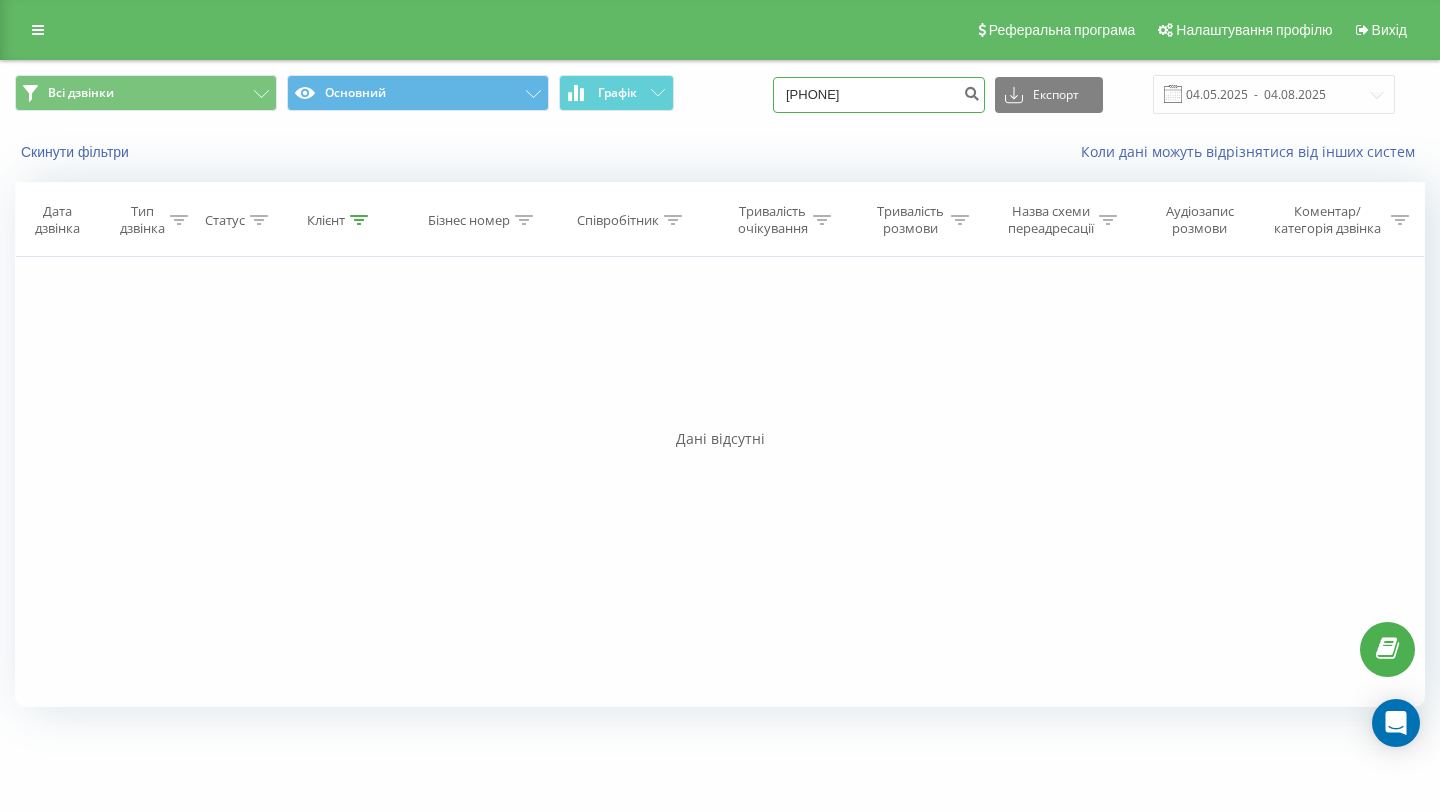 type on "[PHONE]" 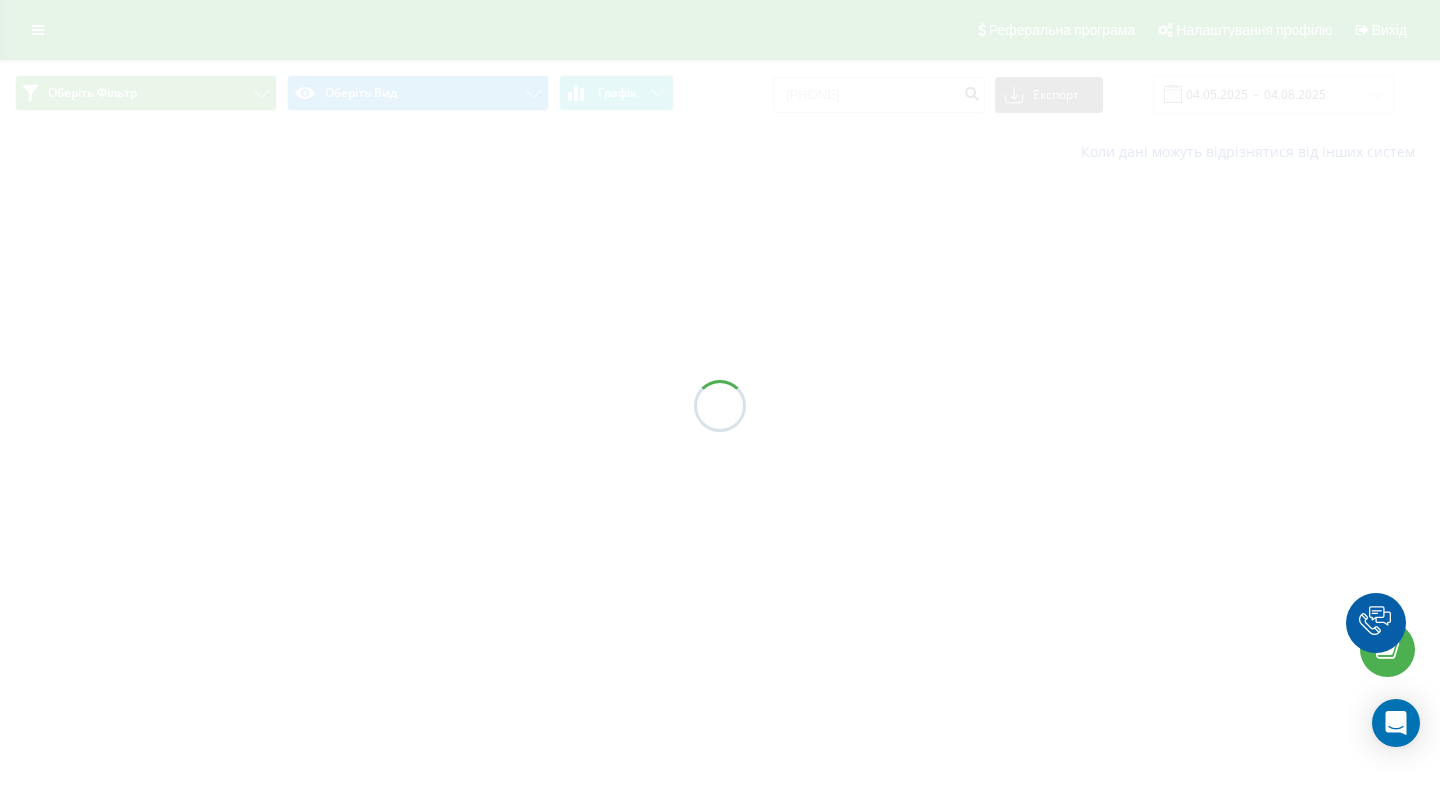 scroll, scrollTop: 0, scrollLeft: 0, axis: both 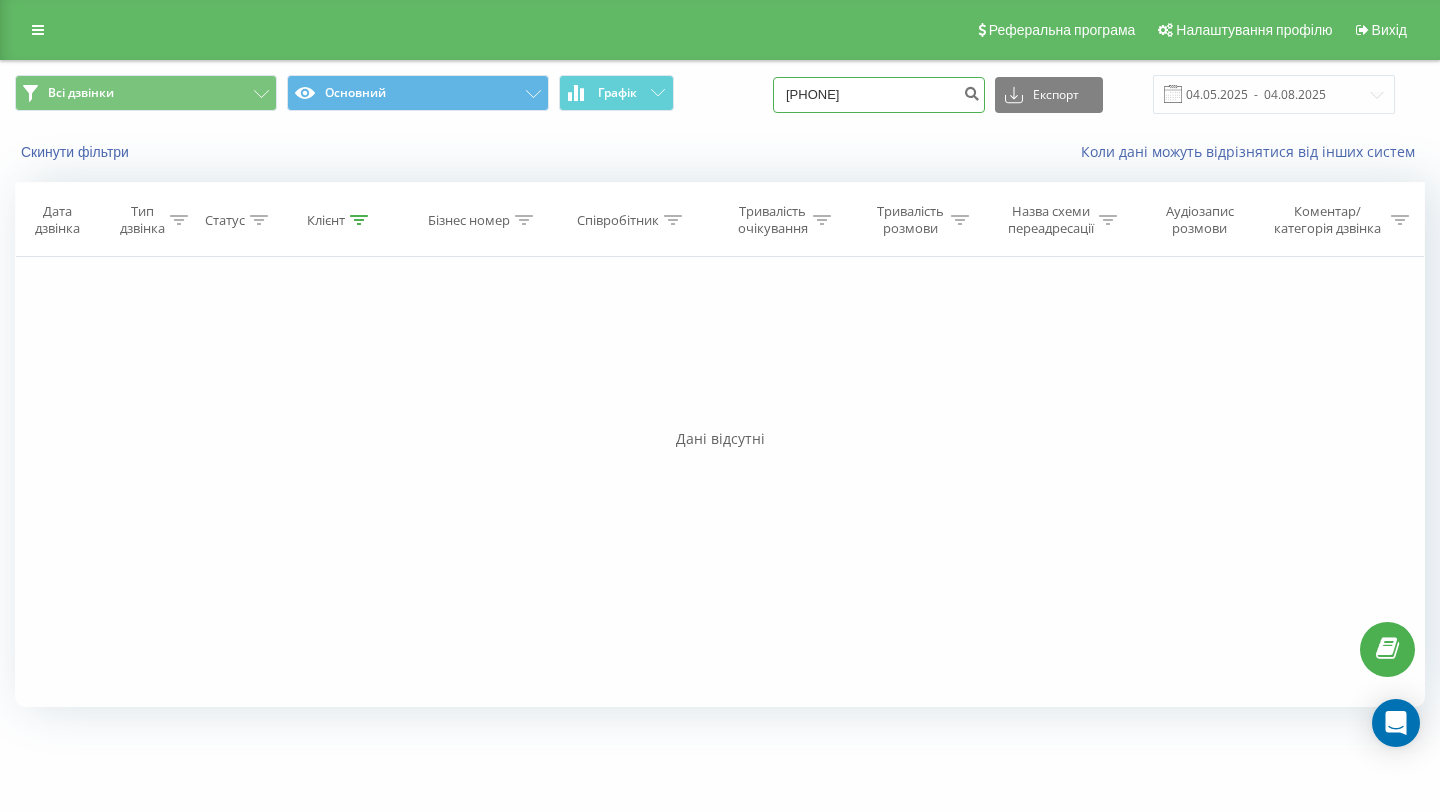 click on "[PHONE]" at bounding box center (879, 95) 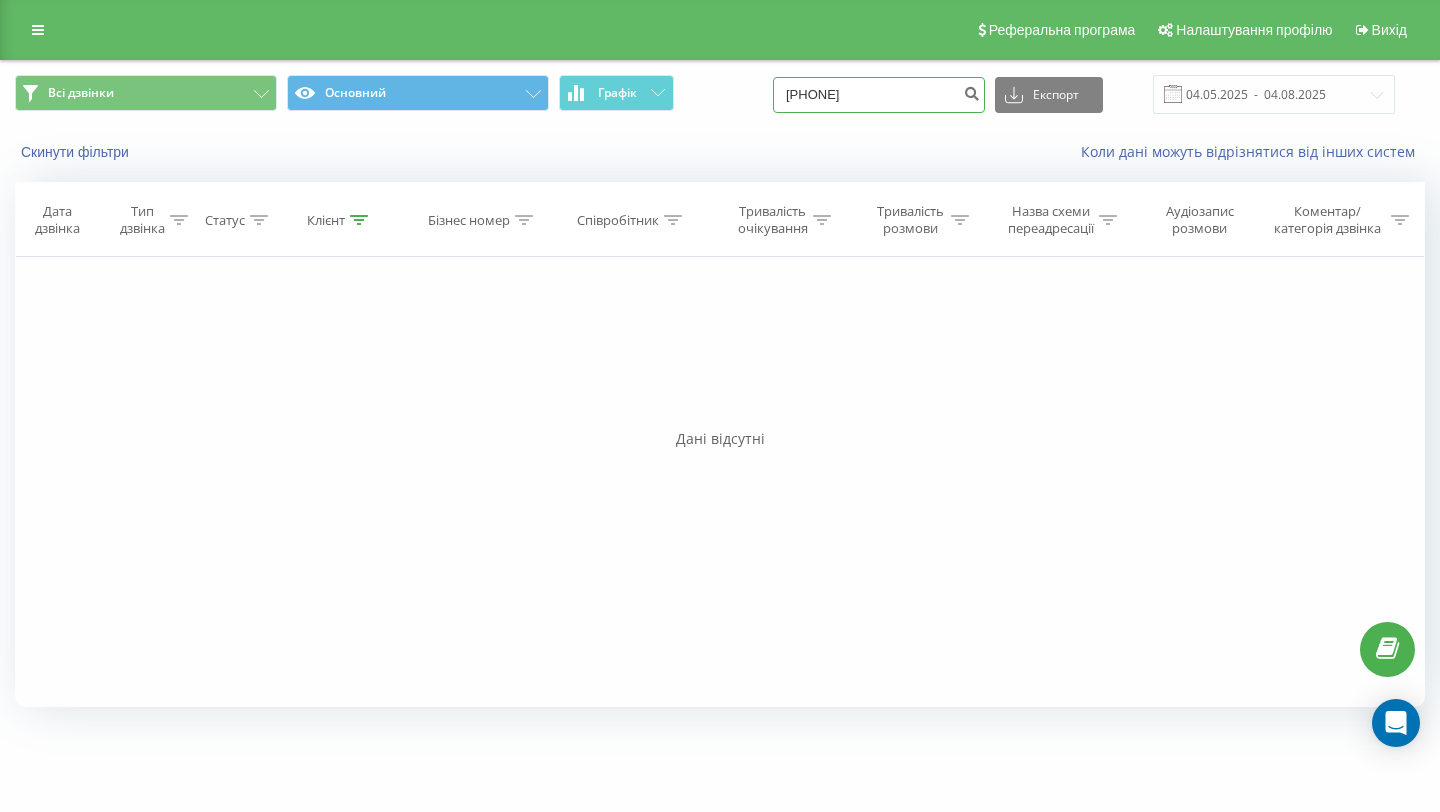 type on "[PHONE]" 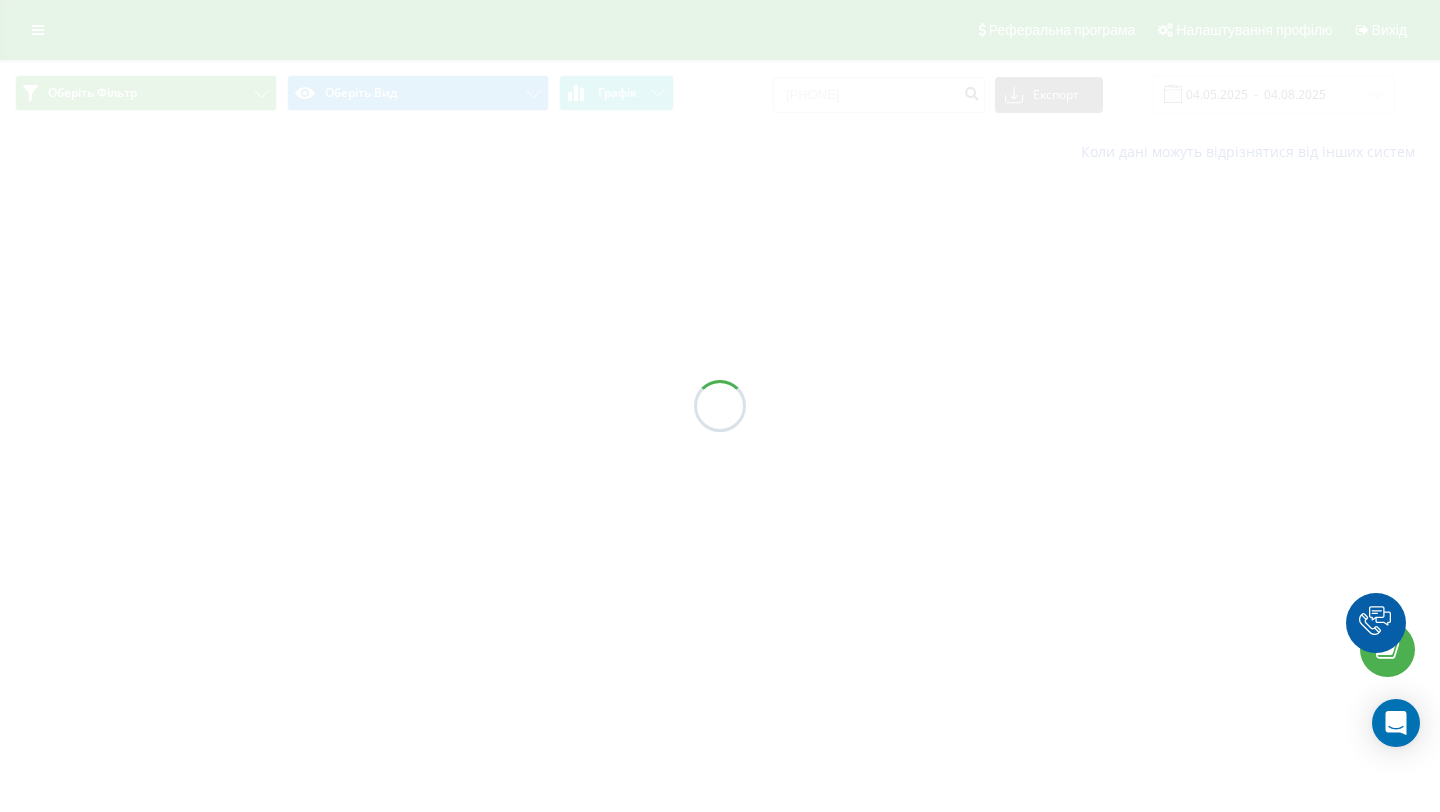 scroll, scrollTop: 0, scrollLeft: 0, axis: both 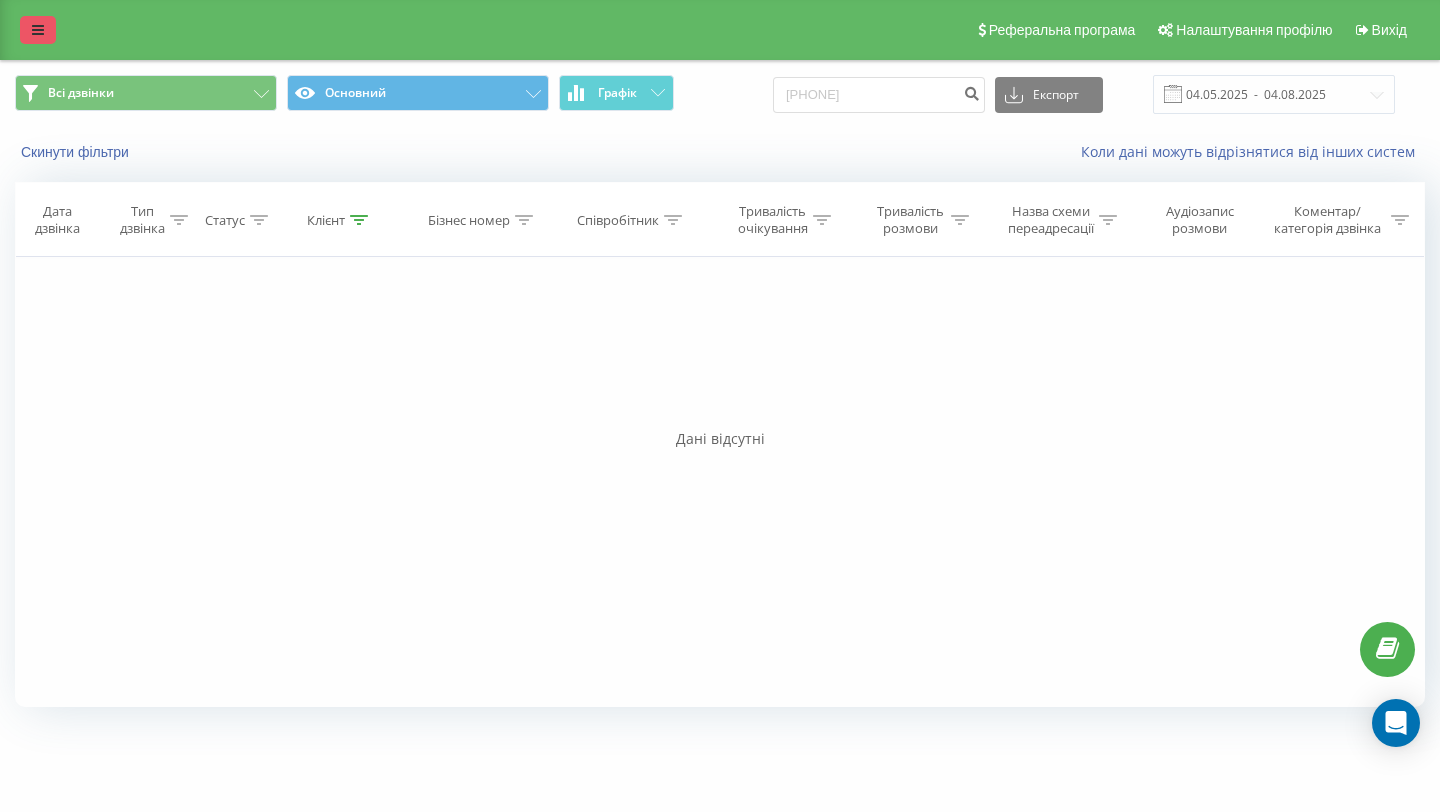 click at bounding box center [38, 30] 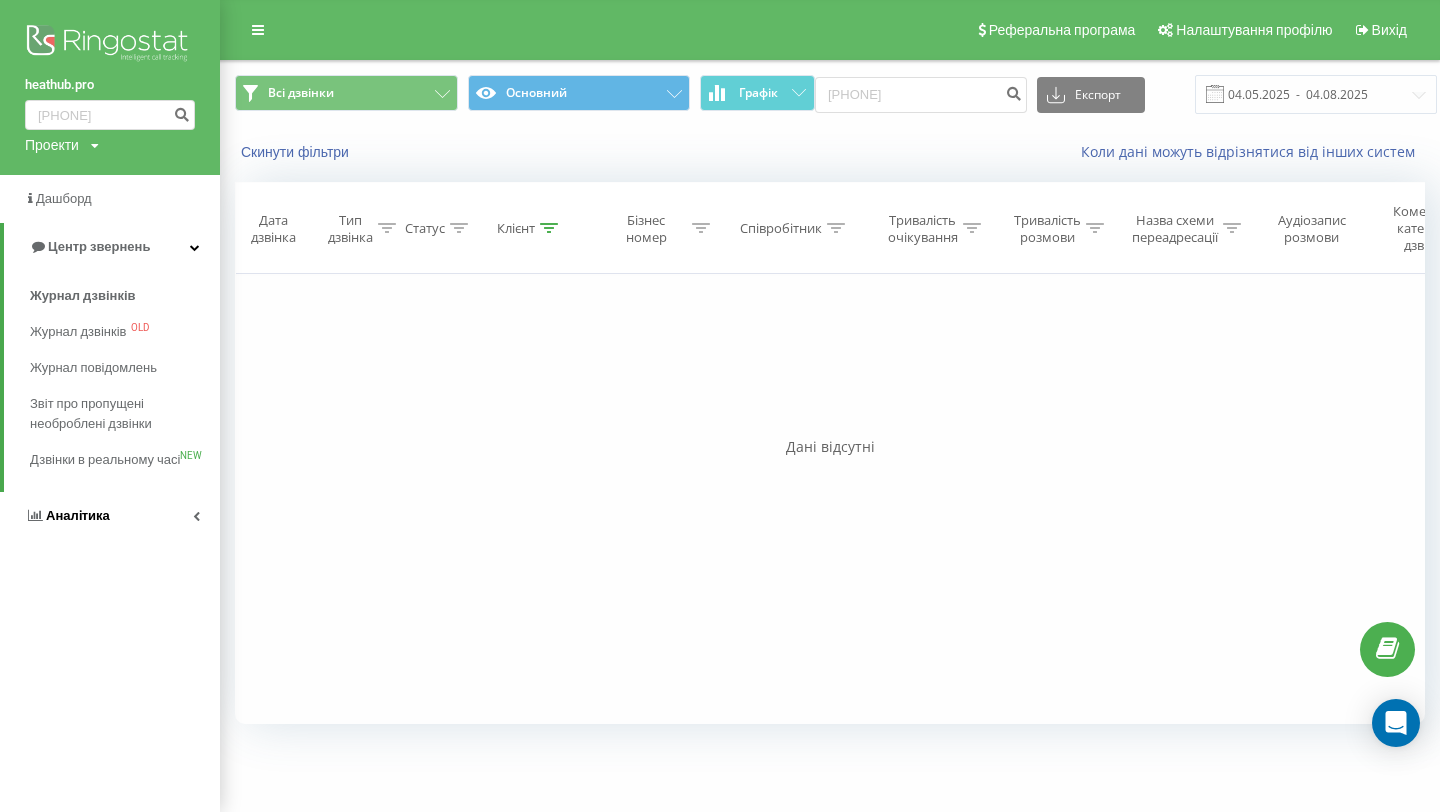 click on "Аналiтика" at bounding box center [110, 516] 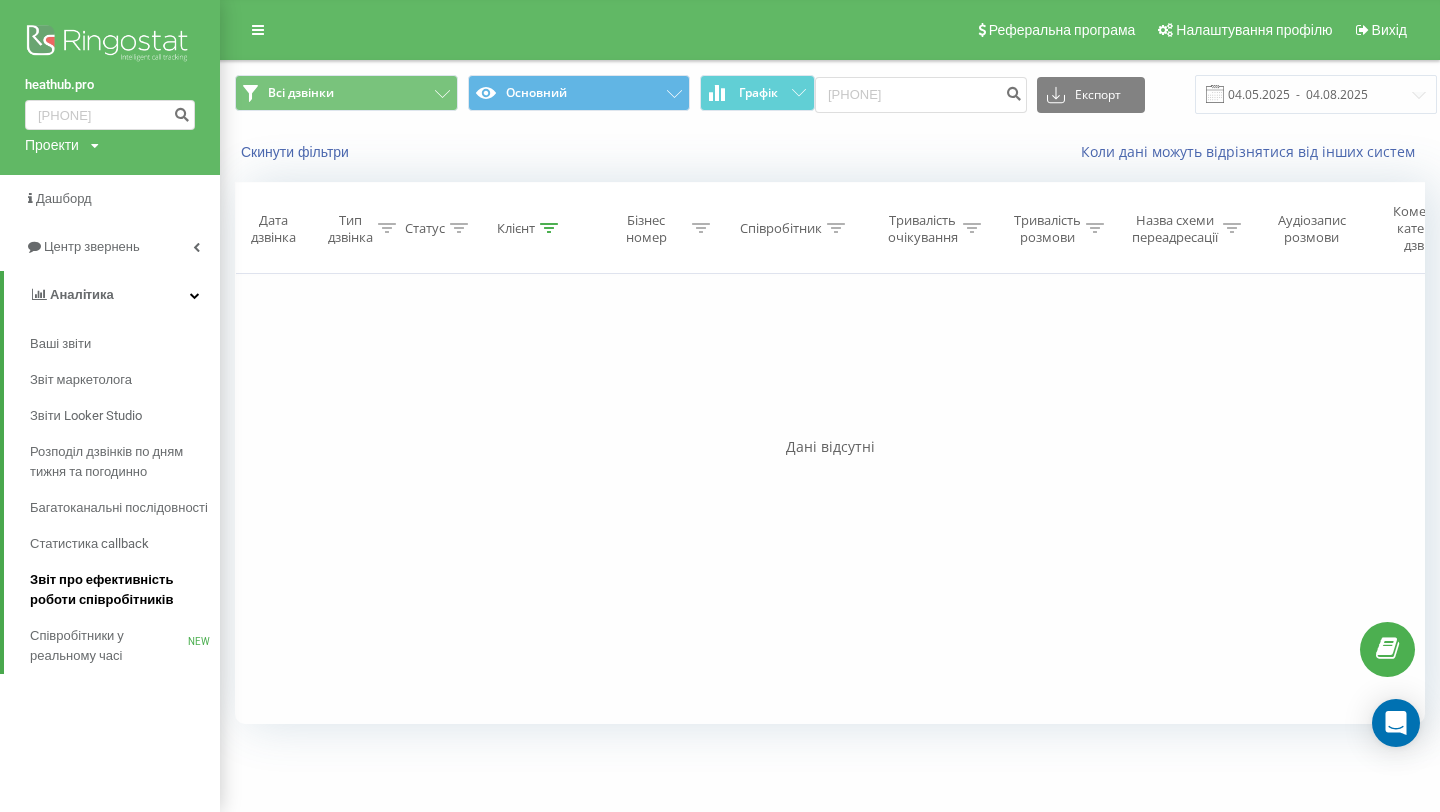 click on "Звіт про ефективність роботи співробітників" at bounding box center (120, 590) 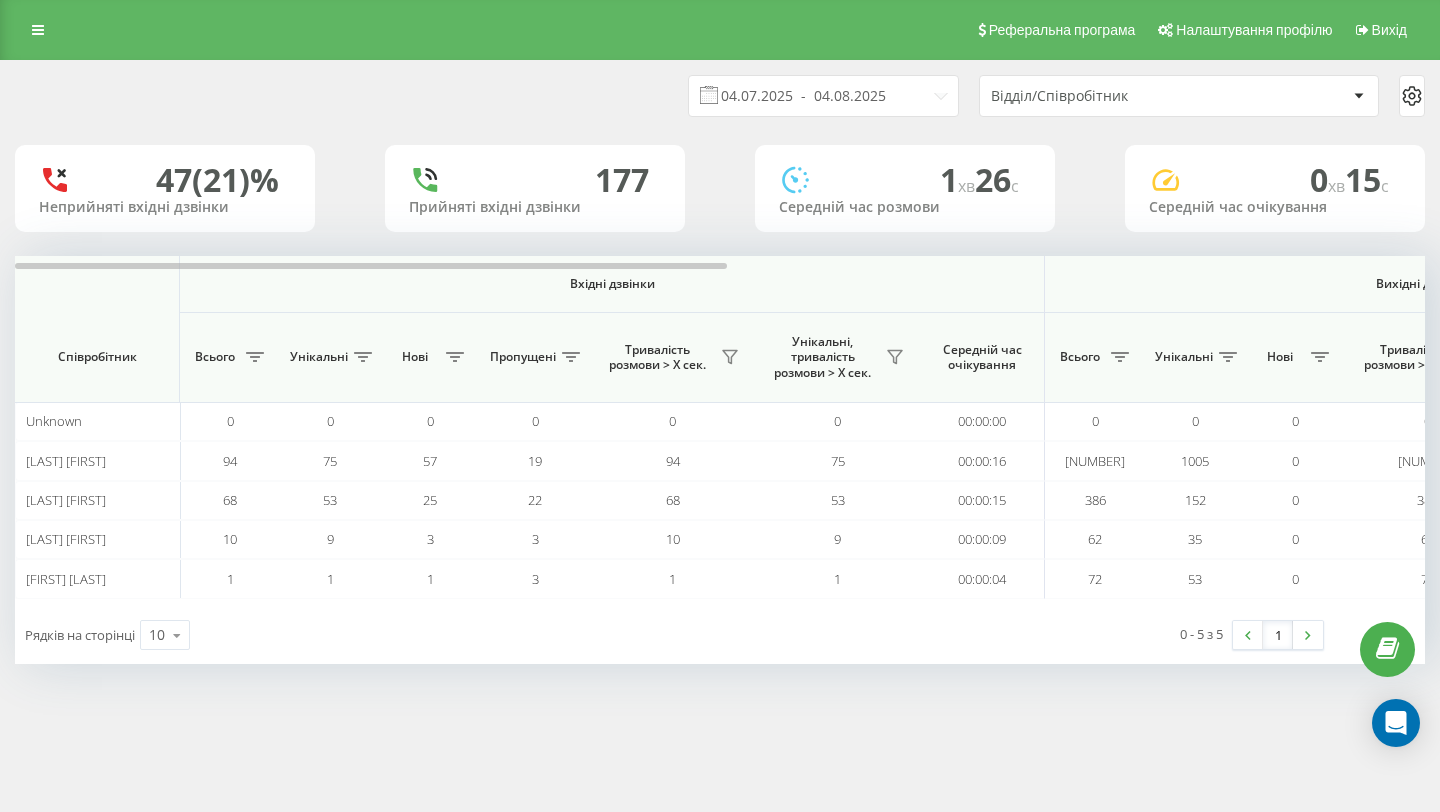 scroll, scrollTop: 0, scrollLeft: 0, axis: both 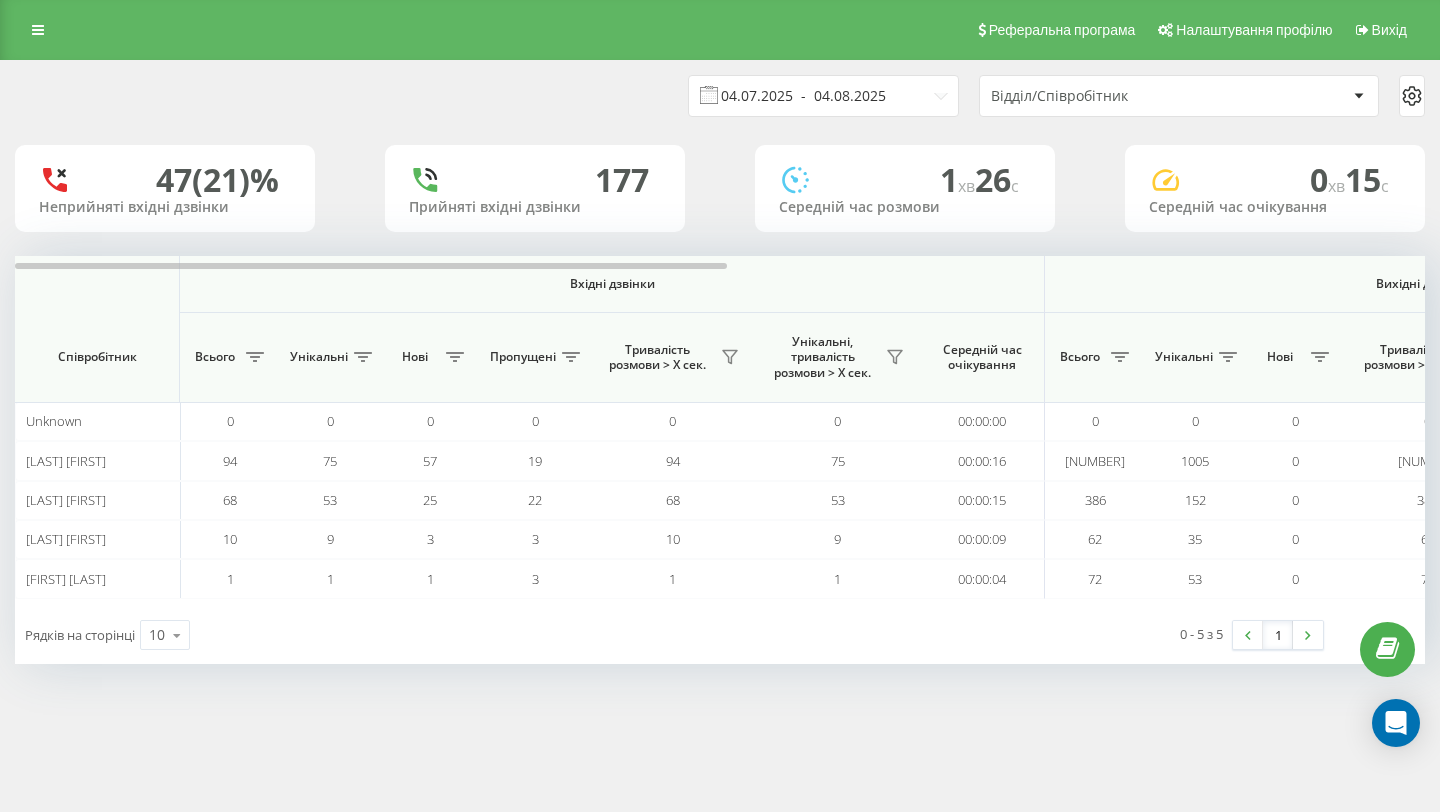click on "04.07.2025  -  04.08.2025" at bounding box center (823, 96) 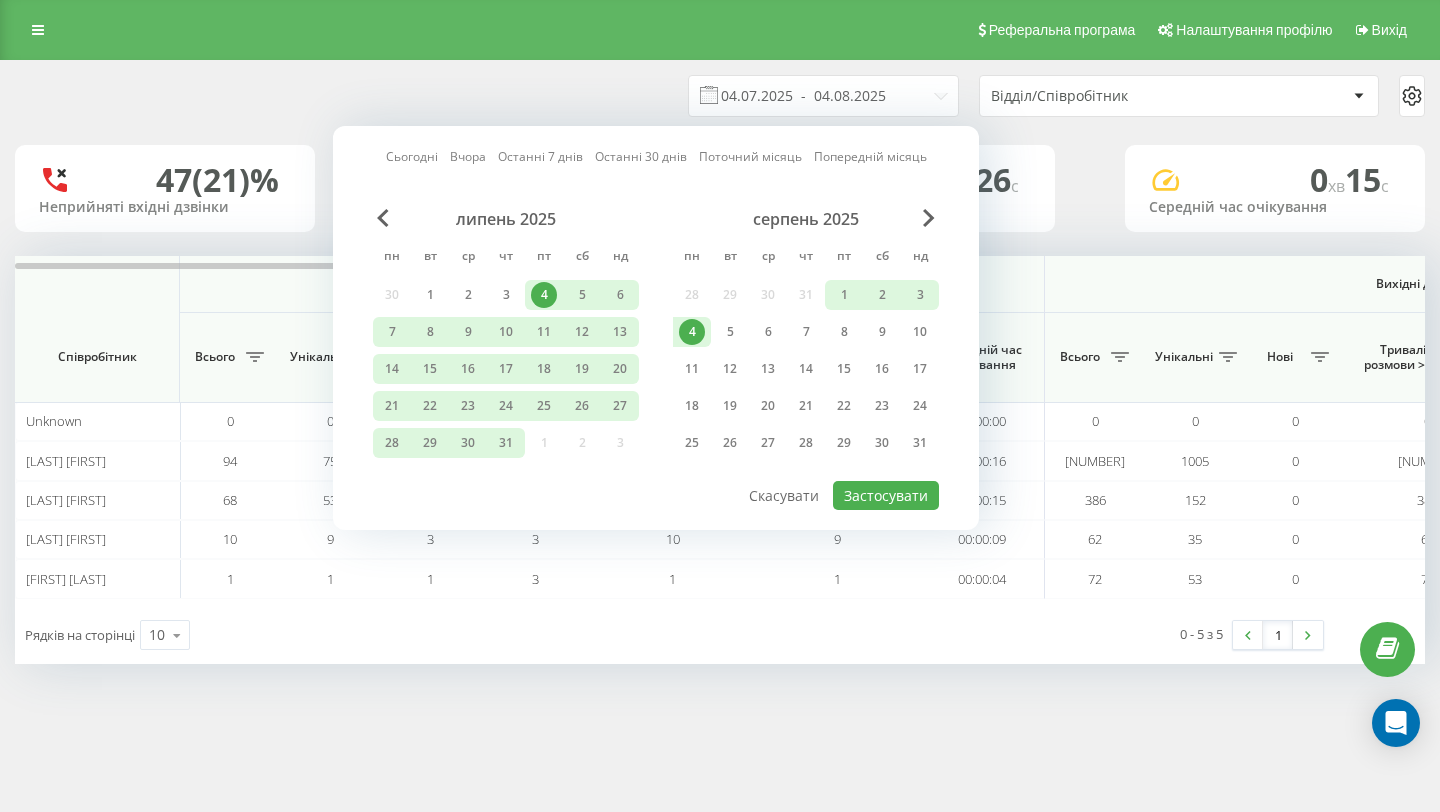 click on "4" at bounding box center (692, 332) 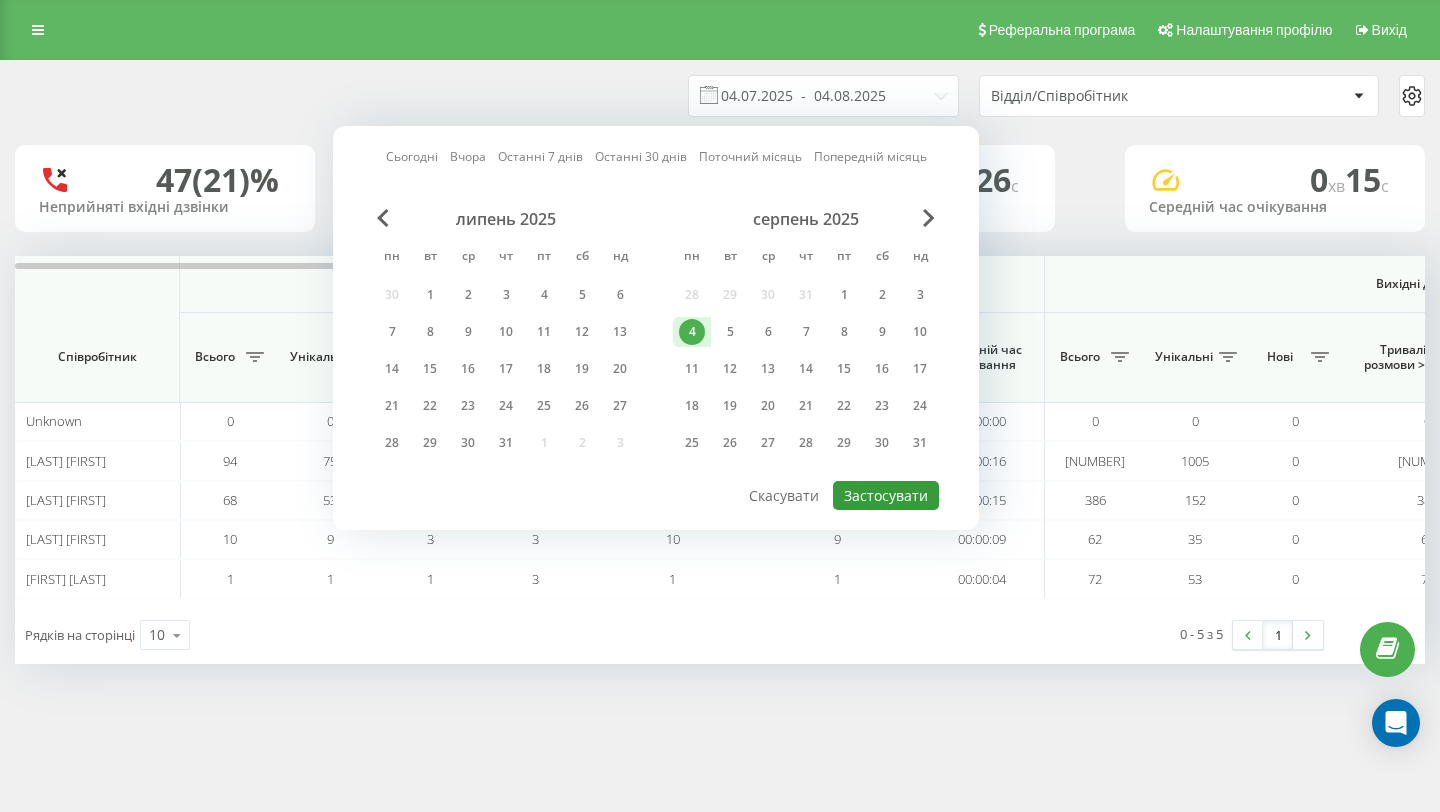 click on "Застосувати" at bounding box center (886, 495) 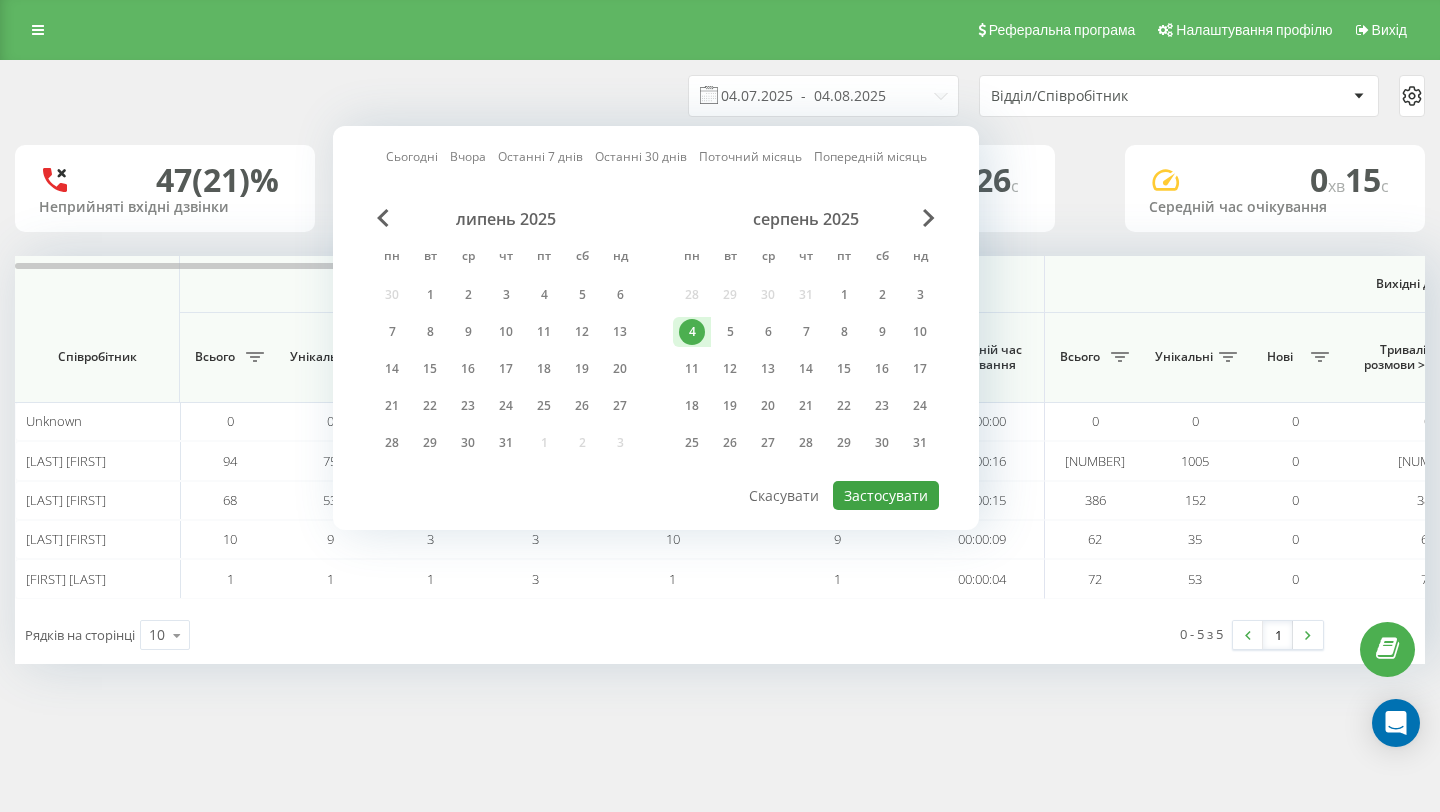 type on "04.08.2025  -  04.08.2025" 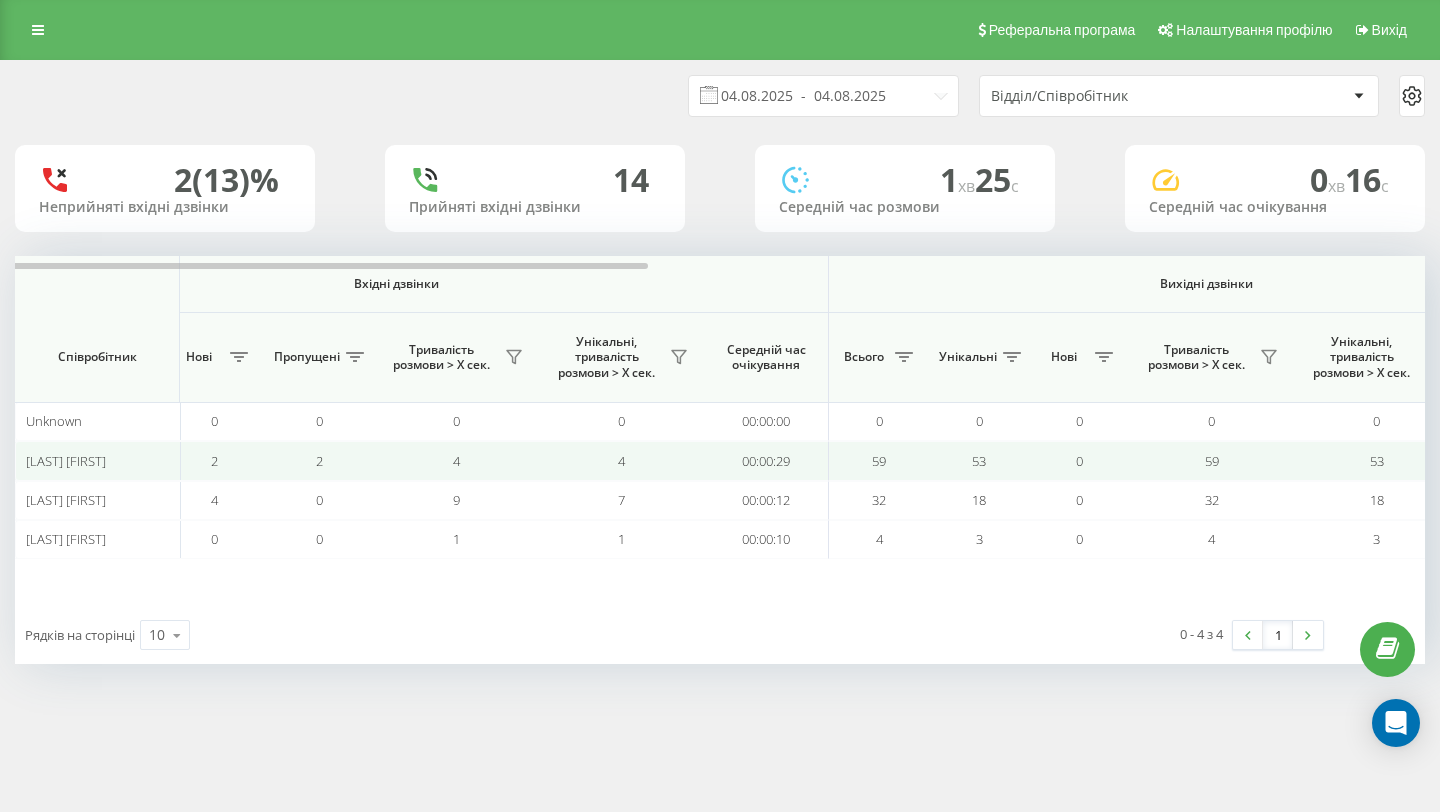 scroll, scrollTop: 0, scrollLeft: 301, axis: horizontal 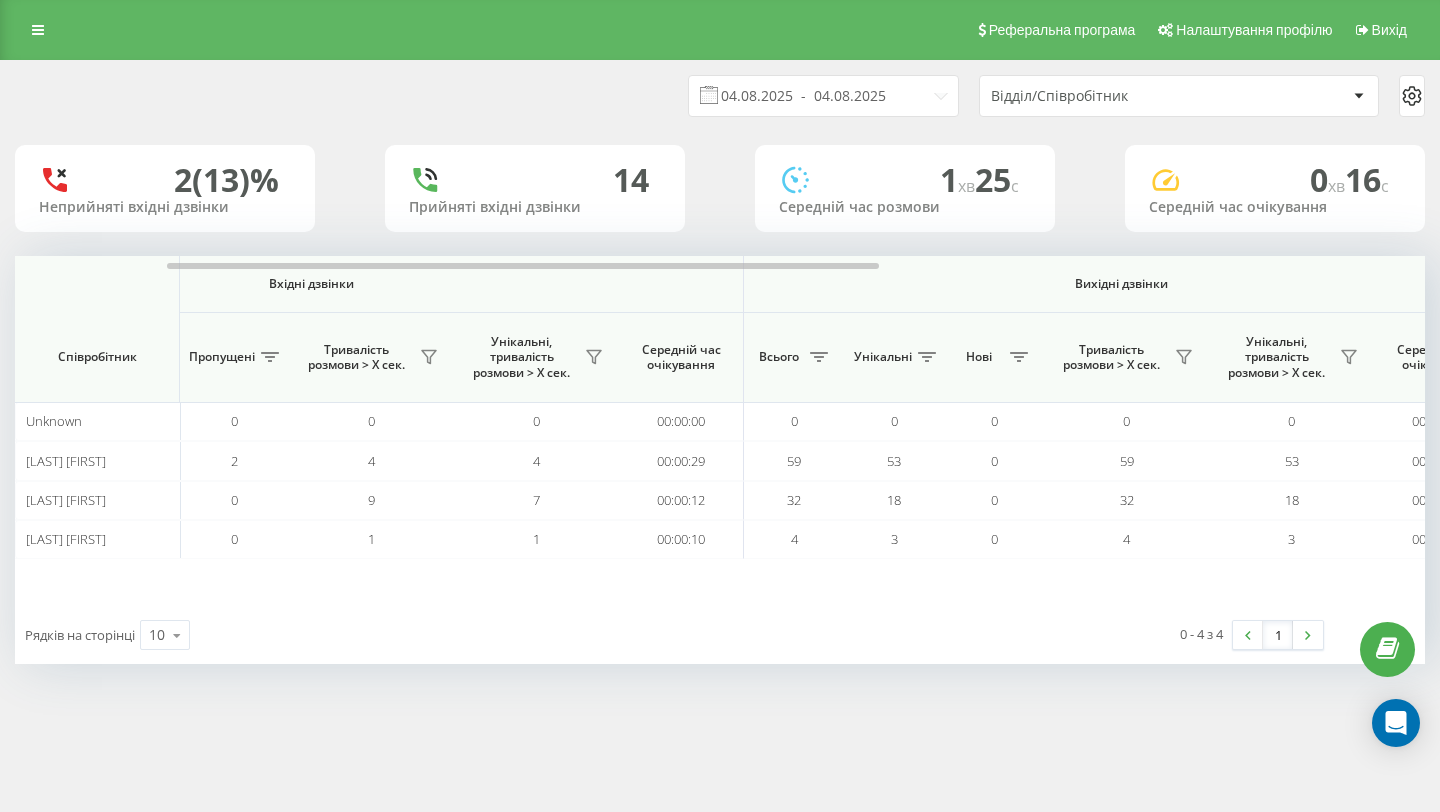 click on "Унікальні, тривалість розмови > Х сек." at bounding box center [1291, 357] 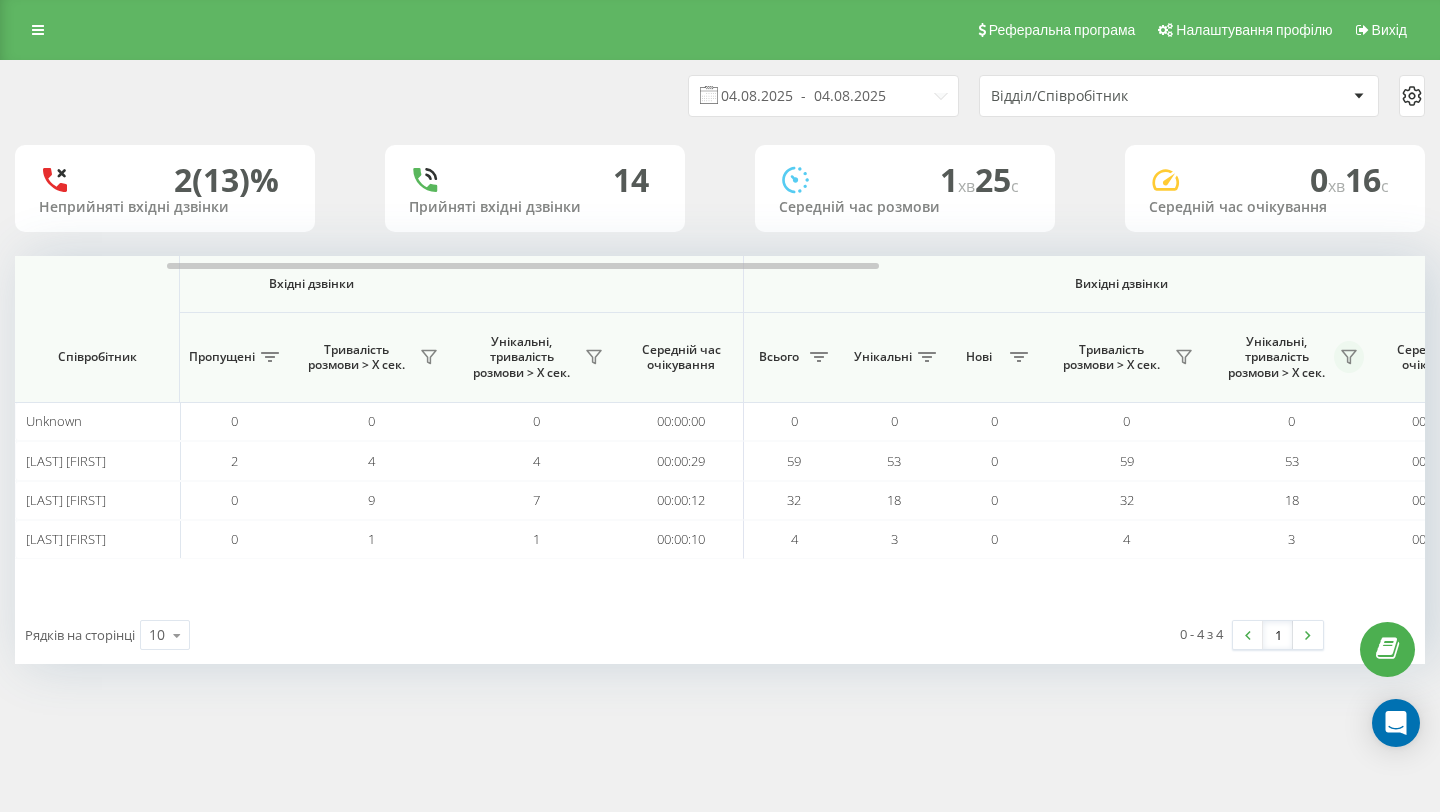 click 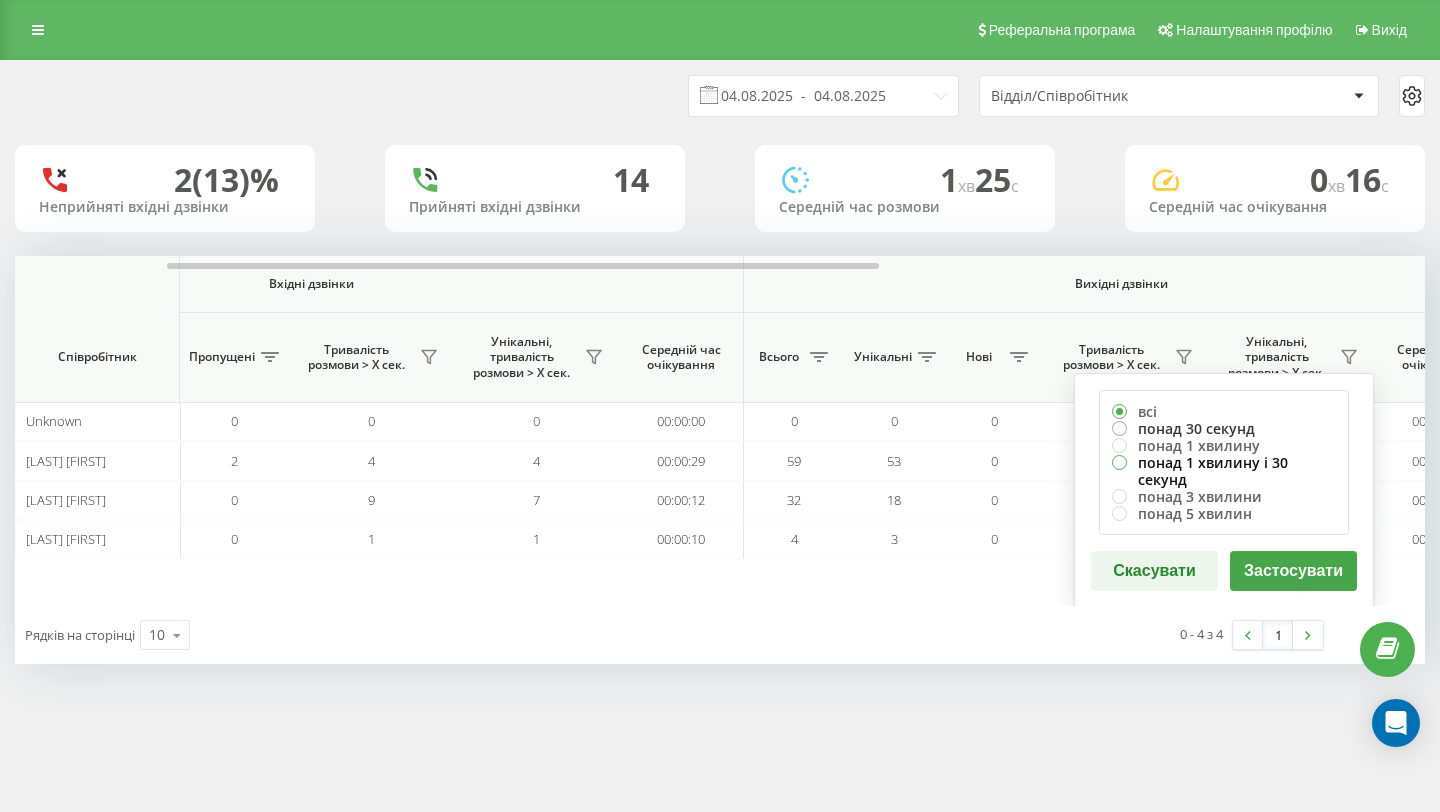 drag, startPoint x: 1232, startPoint y: 463, endPoint x: 1202, endPoint y: 424, distance: 49.20366 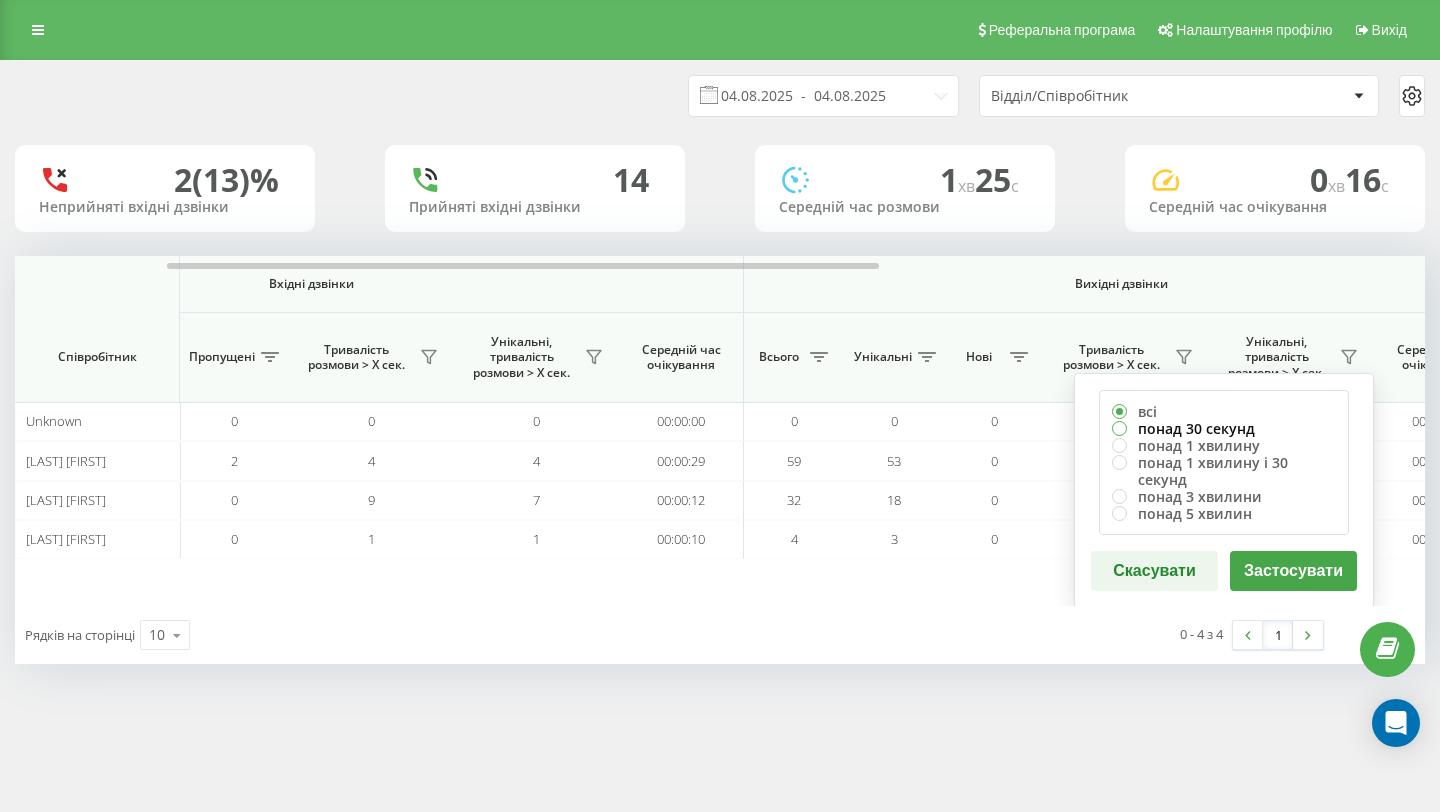 click on "понад 30 секунд" at bounding box center (1224, 428) 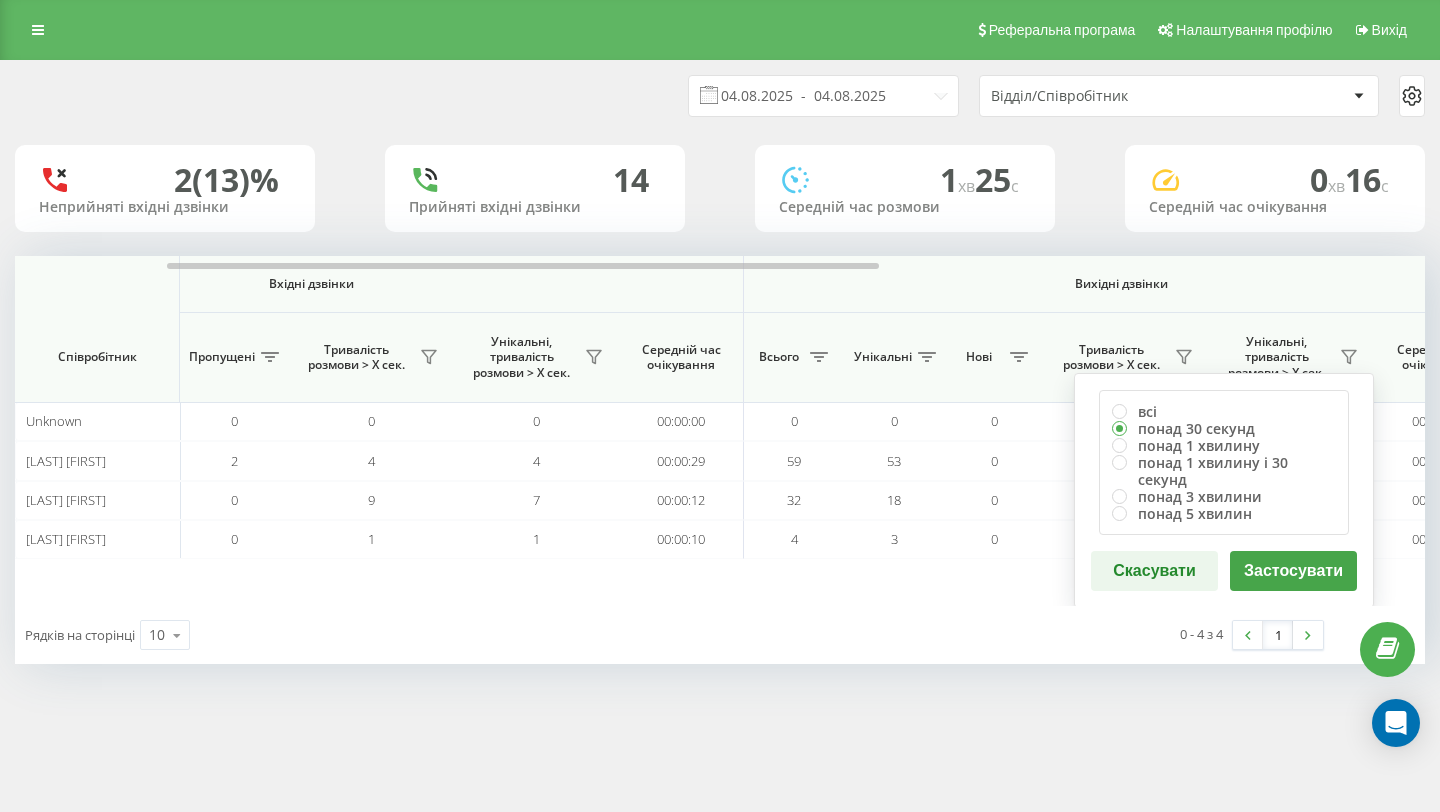 click on "Застосувати" at bounding box center [1293, 571] 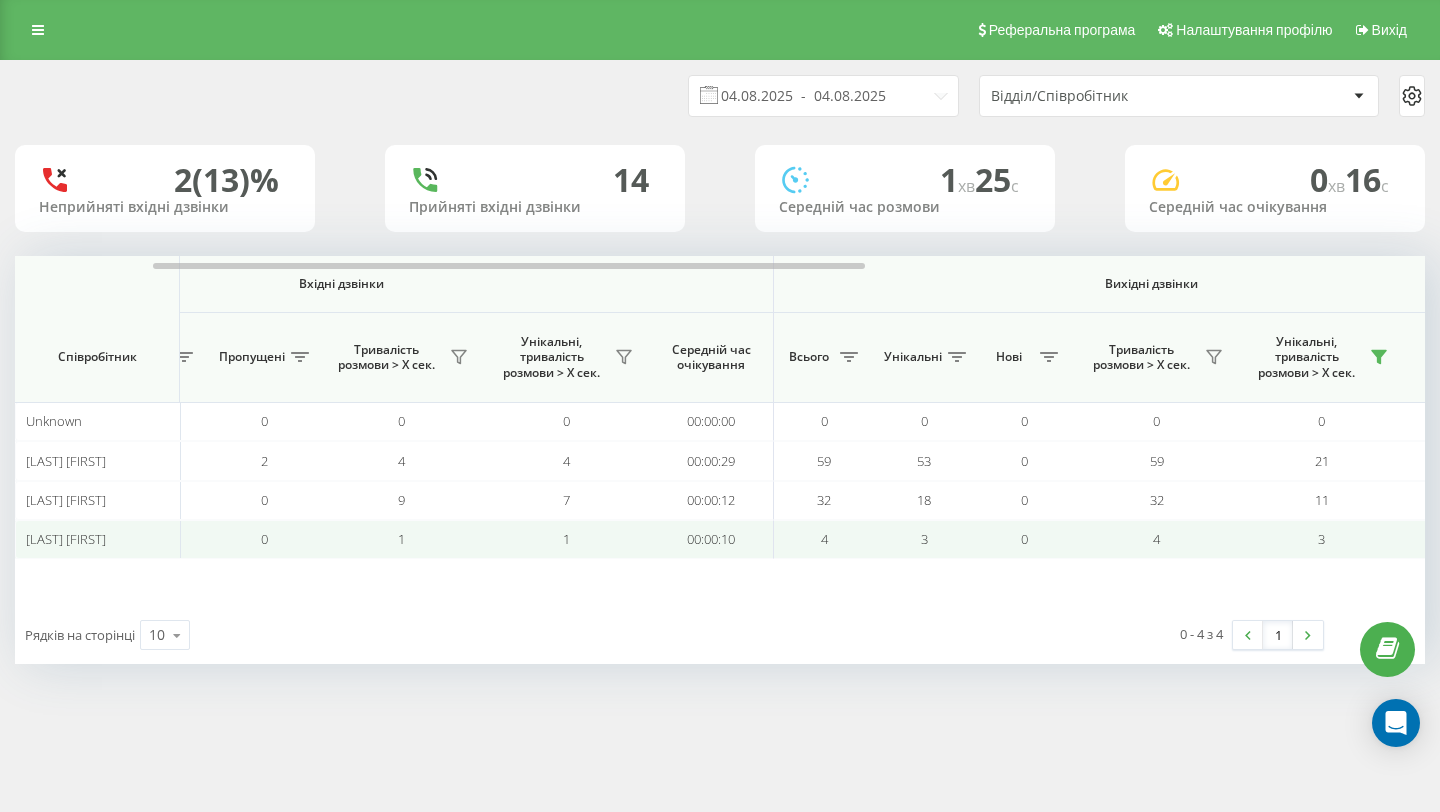 scroll, scrollTop: 0, scrollLeft: 272, axis: horizontal 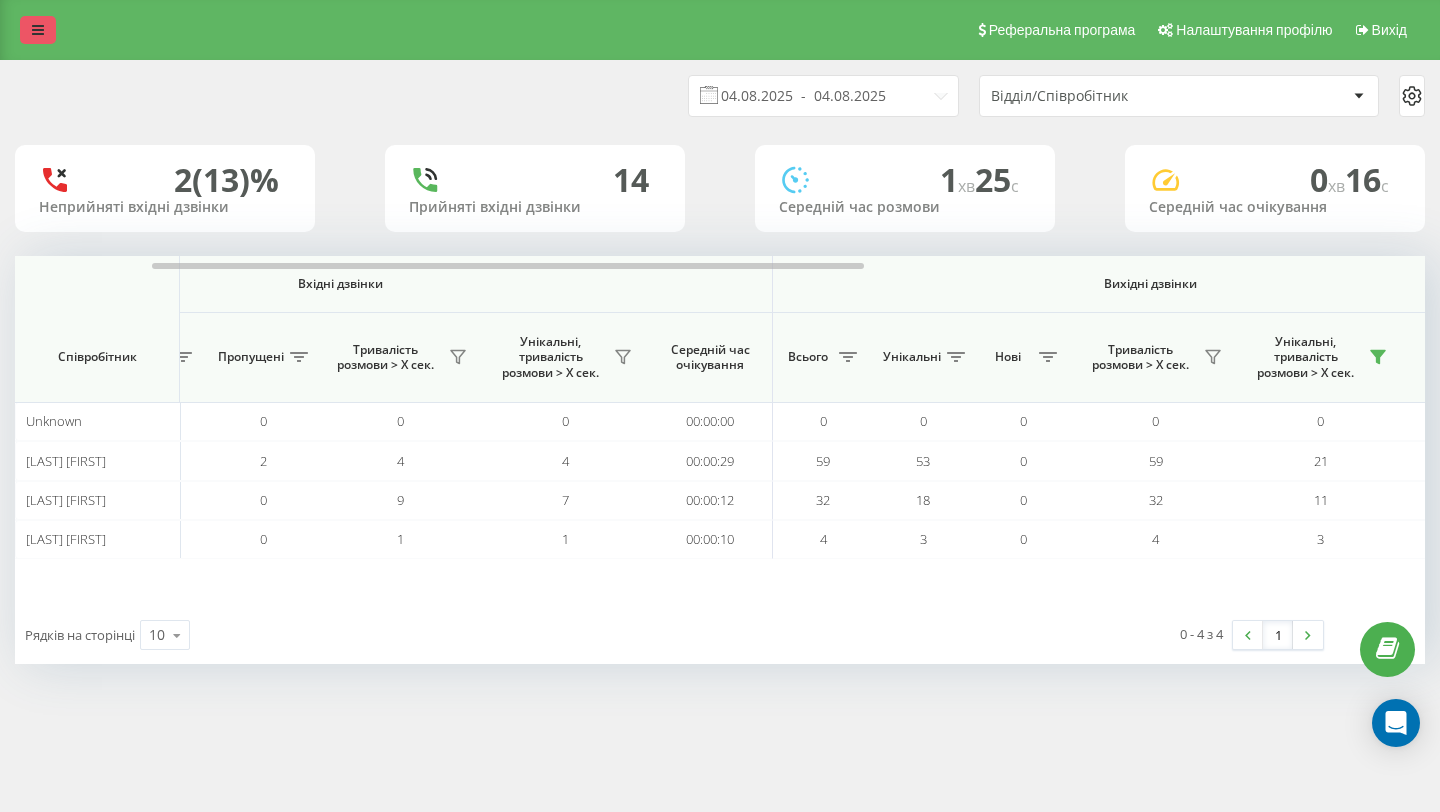 click at bounding box center (38, 30) 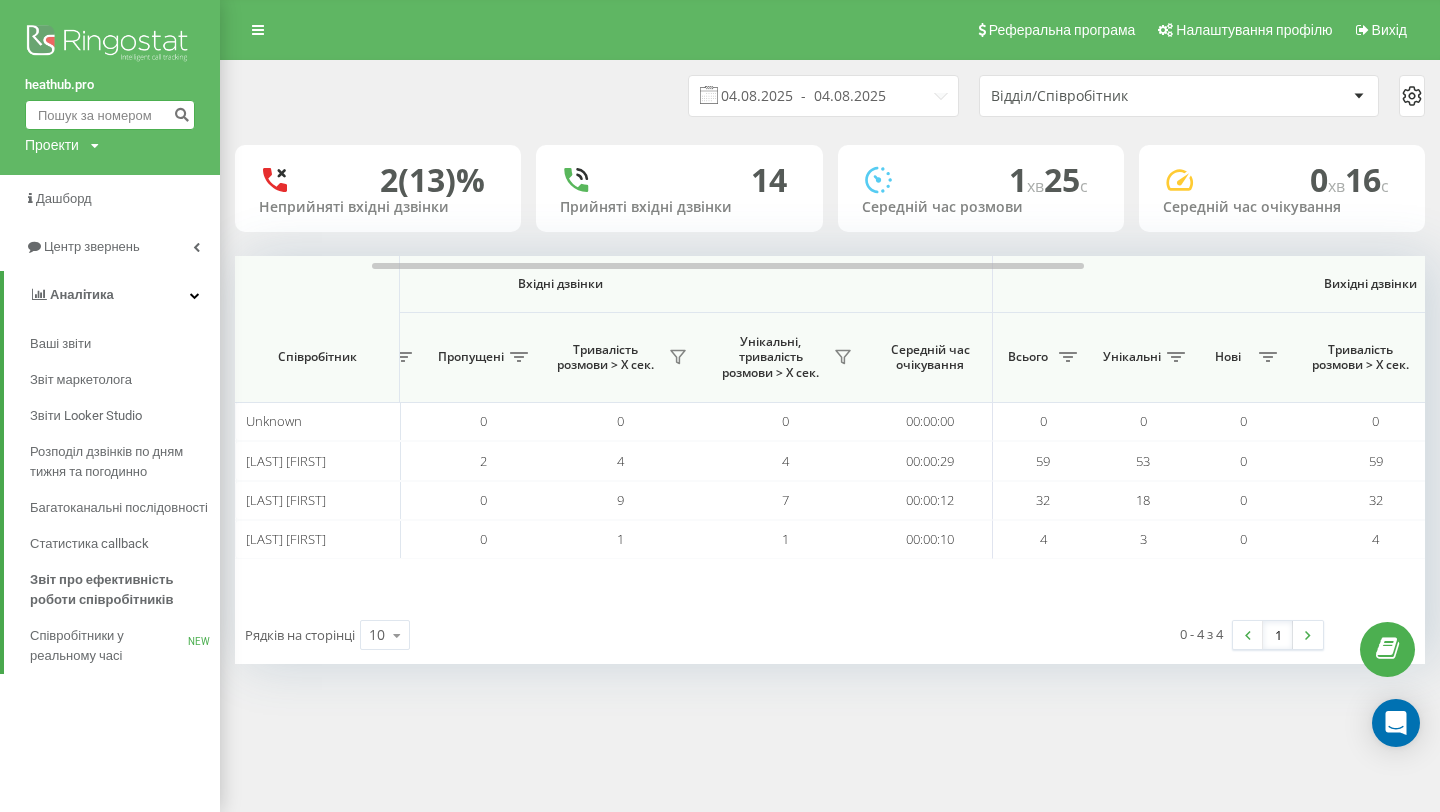 click at bounding box center (110, 115) 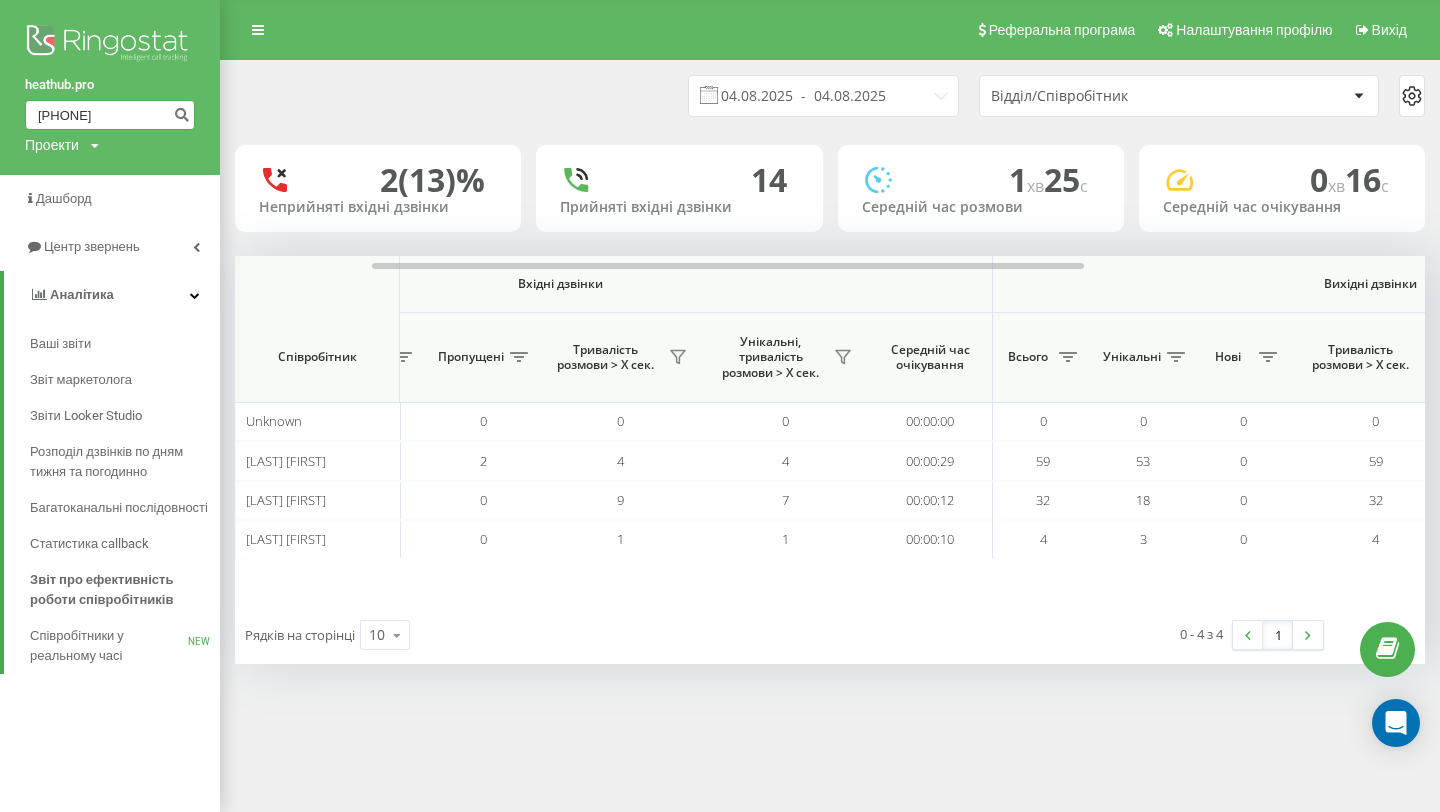 type on "[PHONE]" 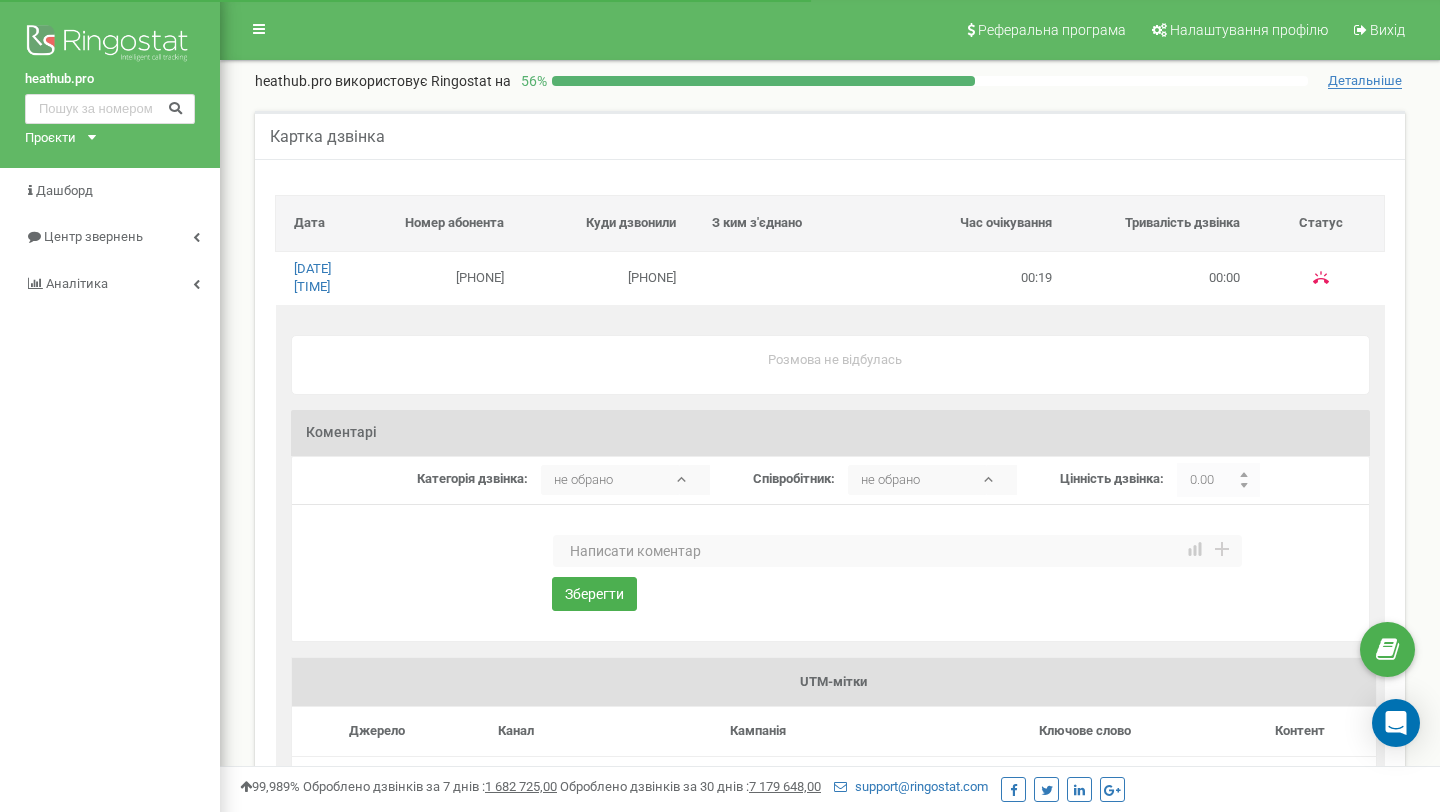scroll, scrollTop: 58, scrollLeft: 0, axis: vertical 